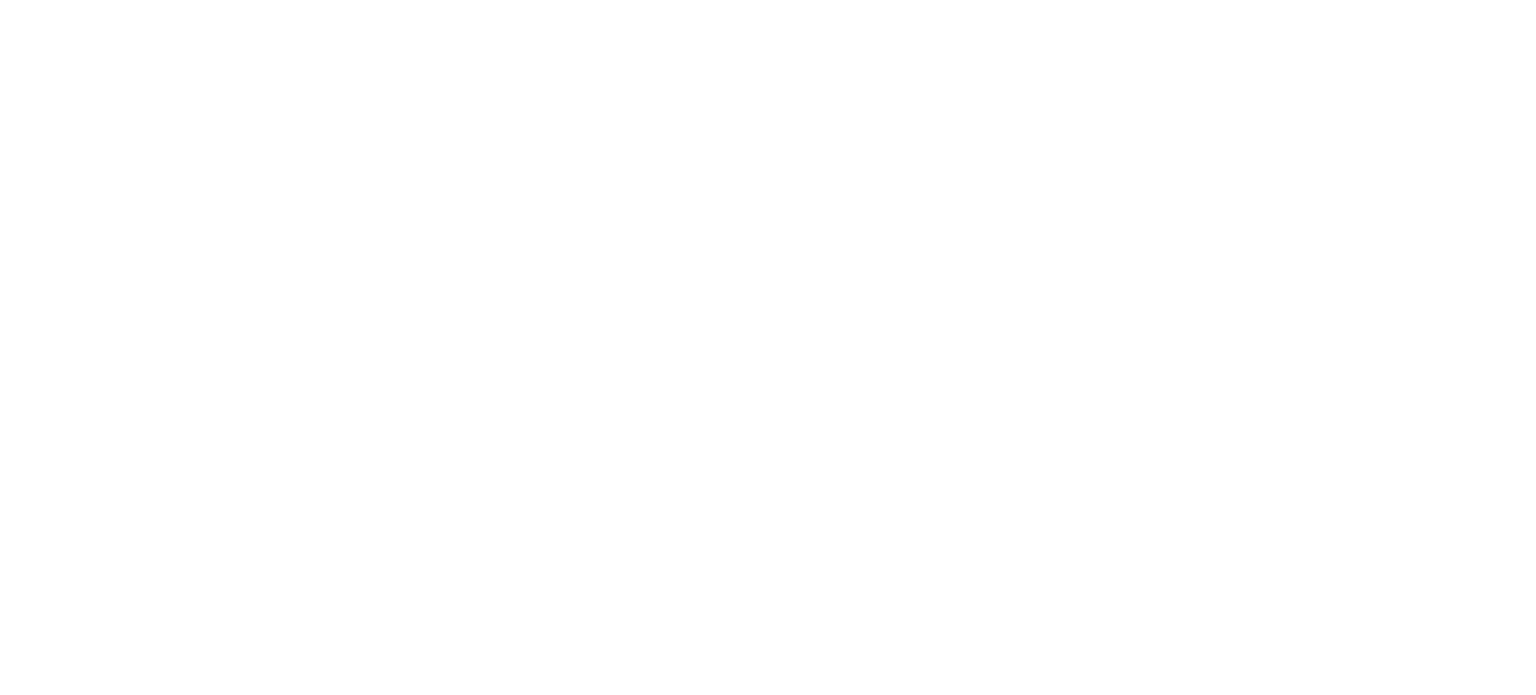 scroll, scrollTop: 0, scrollLeft: 0, axis: both 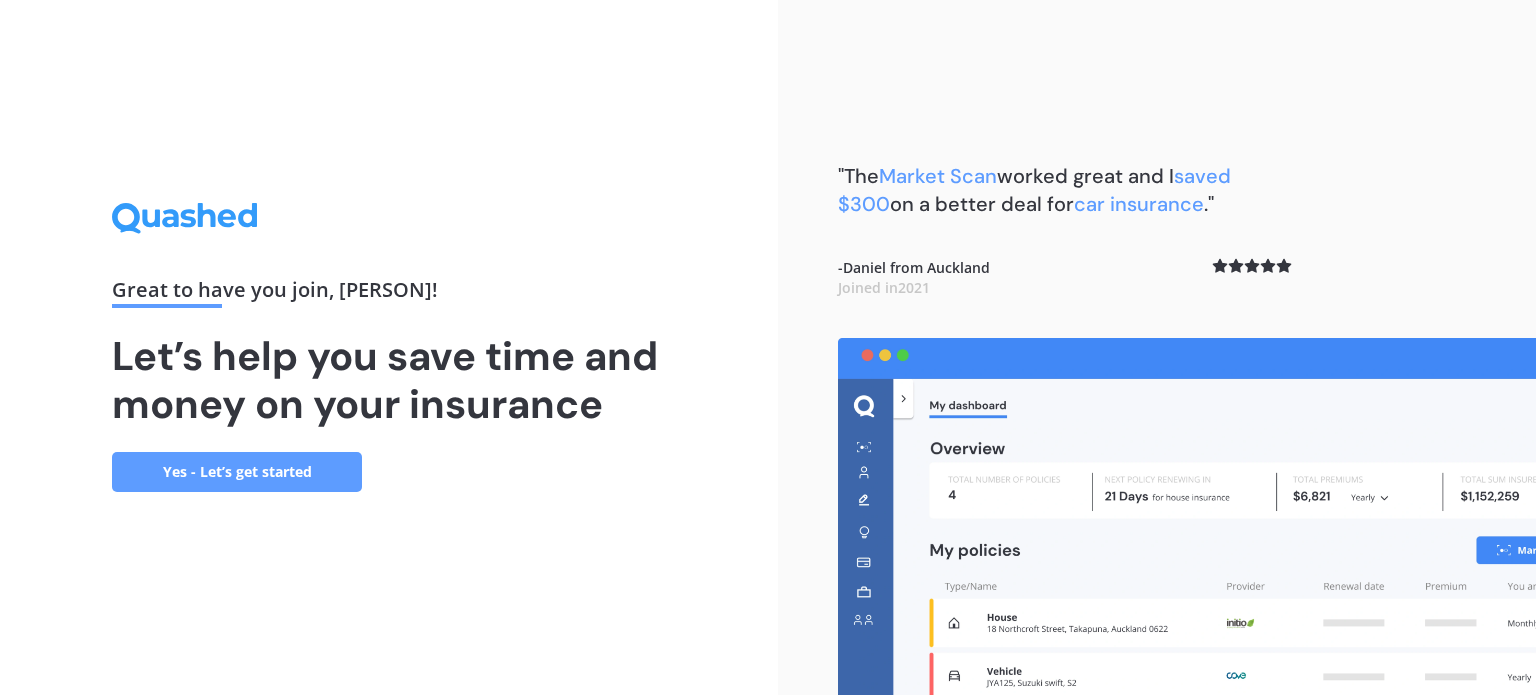 click on "Yes - Let’s get started" at bounding box center (237, 472) 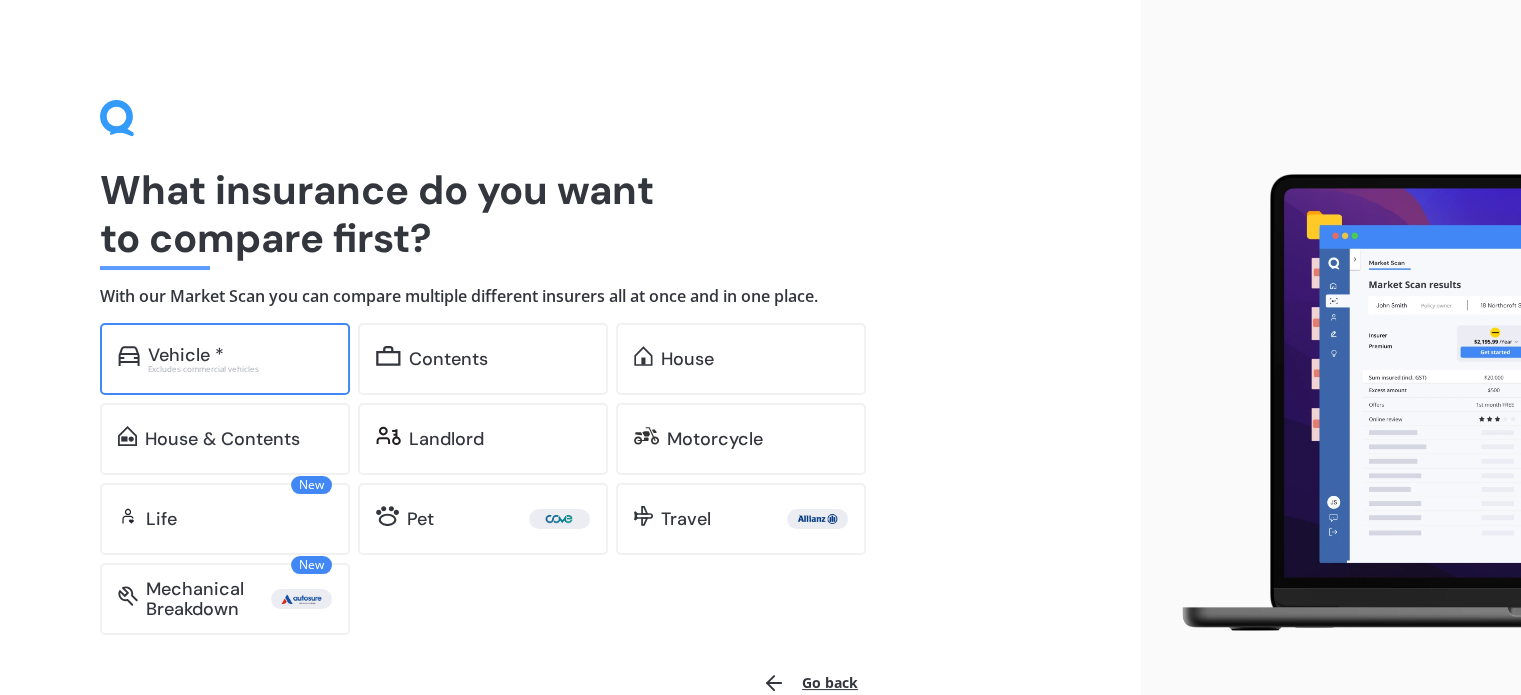 click on "Vehicle *" at bounding box center [240, 355] 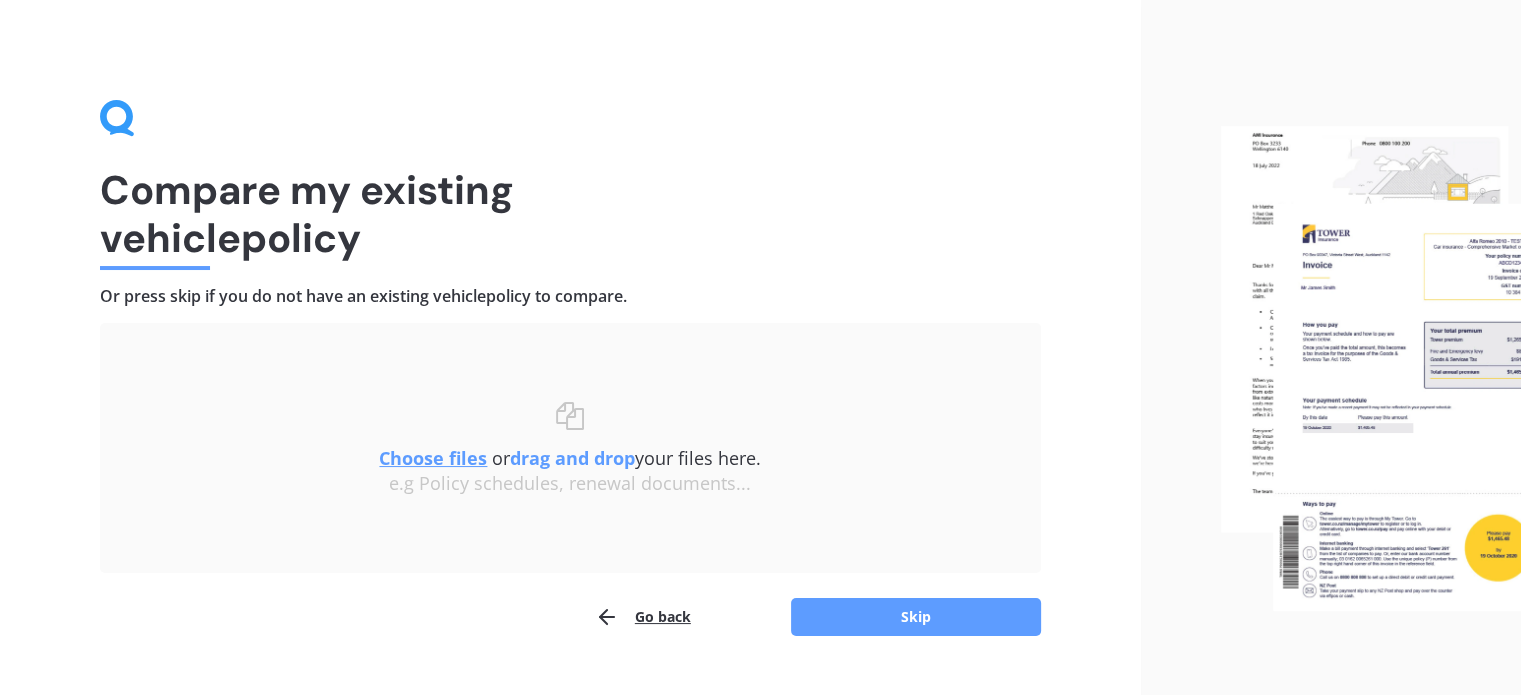 scroll, scrollTop: 41, scrollLeft: 0, axis: vertical 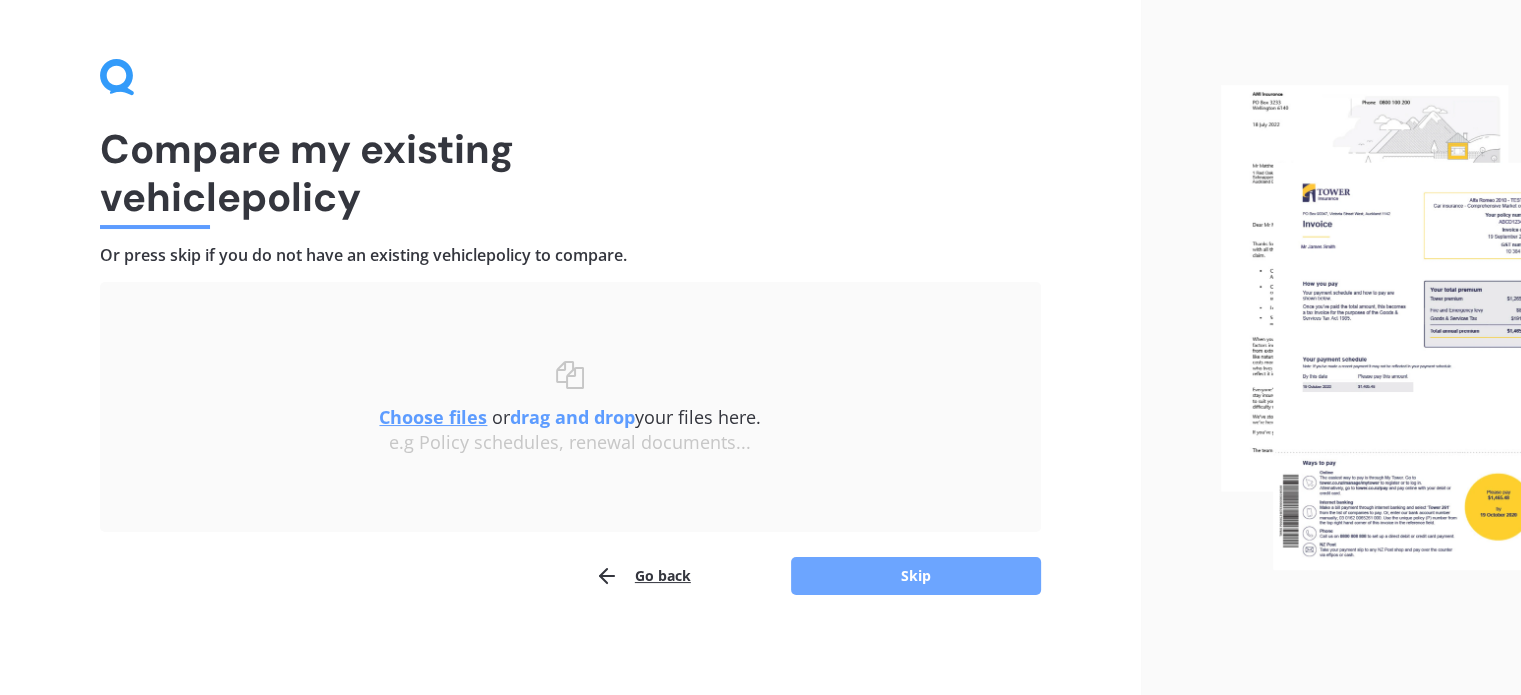 click on "Skip" at bounding box center [916, 576] 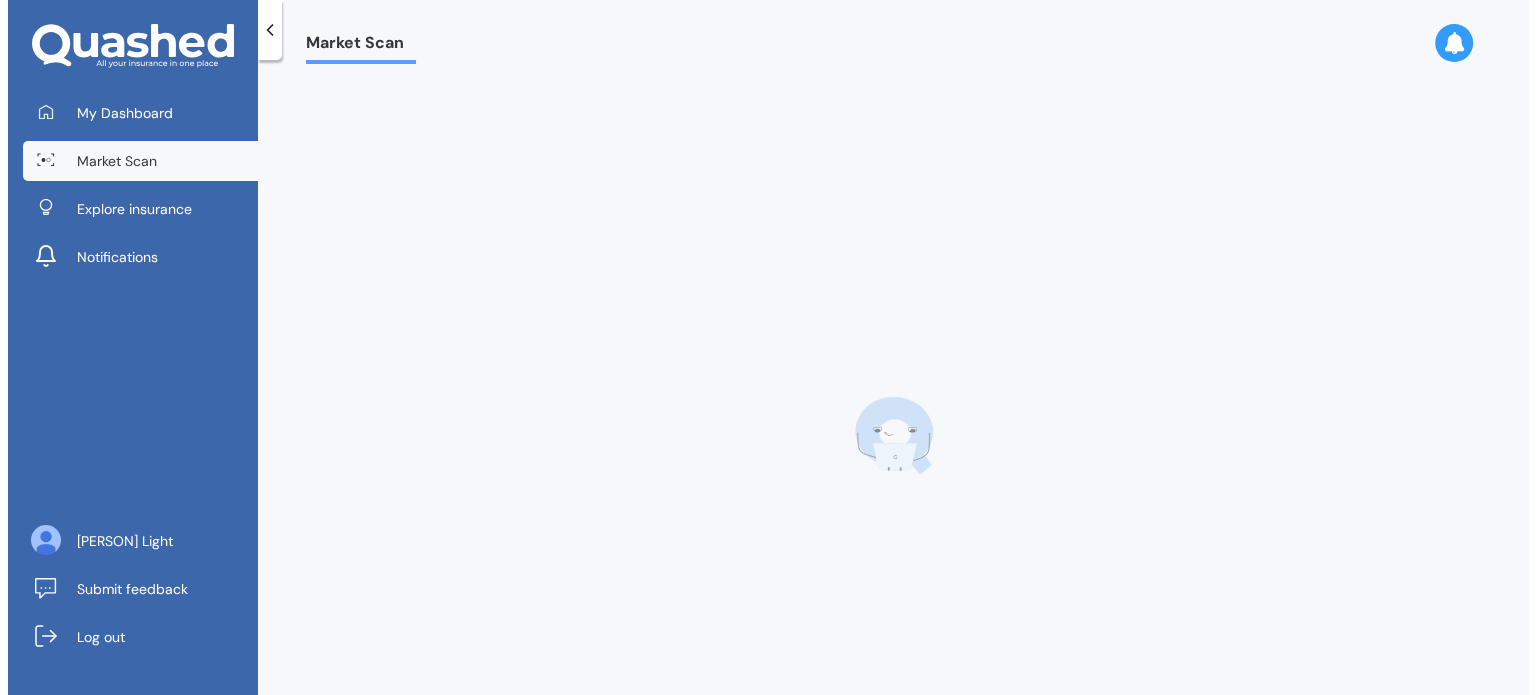 scroll, scrollTop: 0, scrollLeft: 0, axis: both 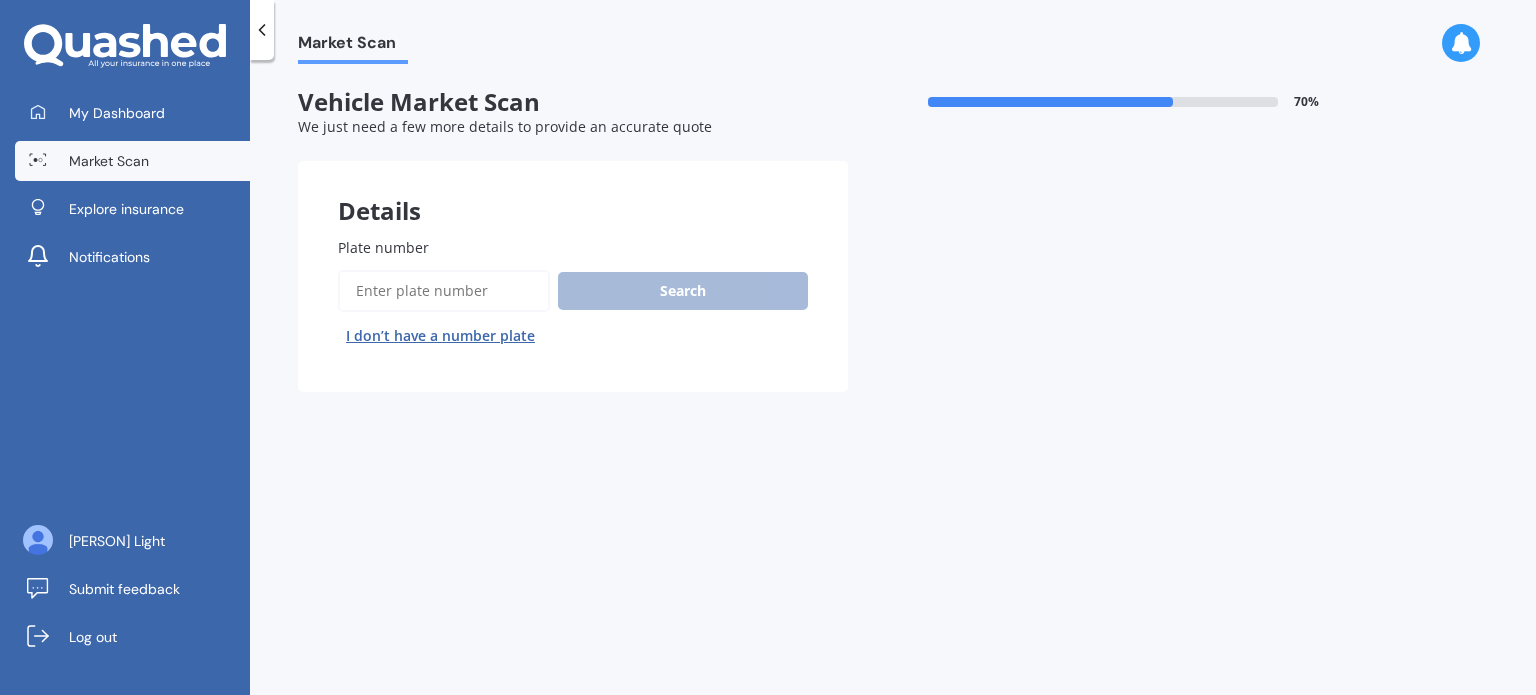 click on "Plate number" at bounding box center [569, 247] 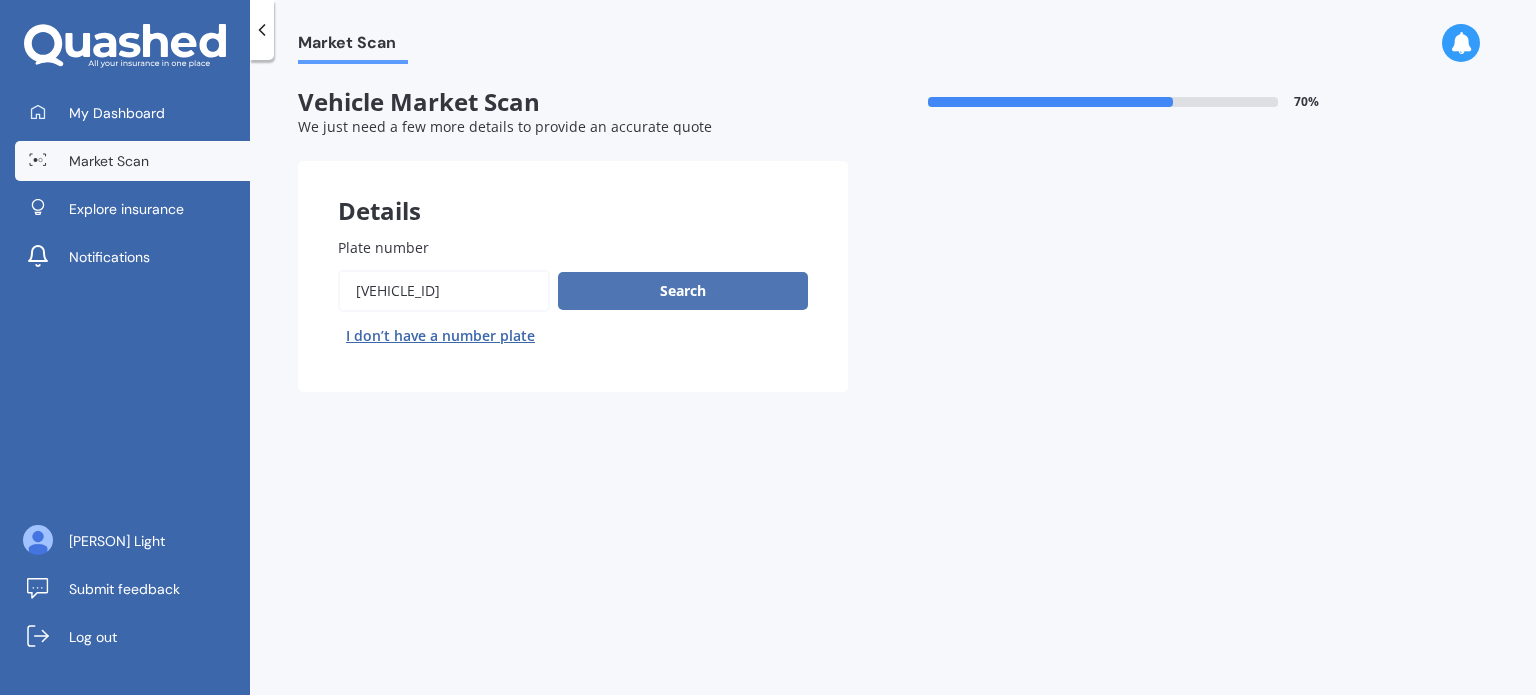 type on "[VEHICLE_ID]" 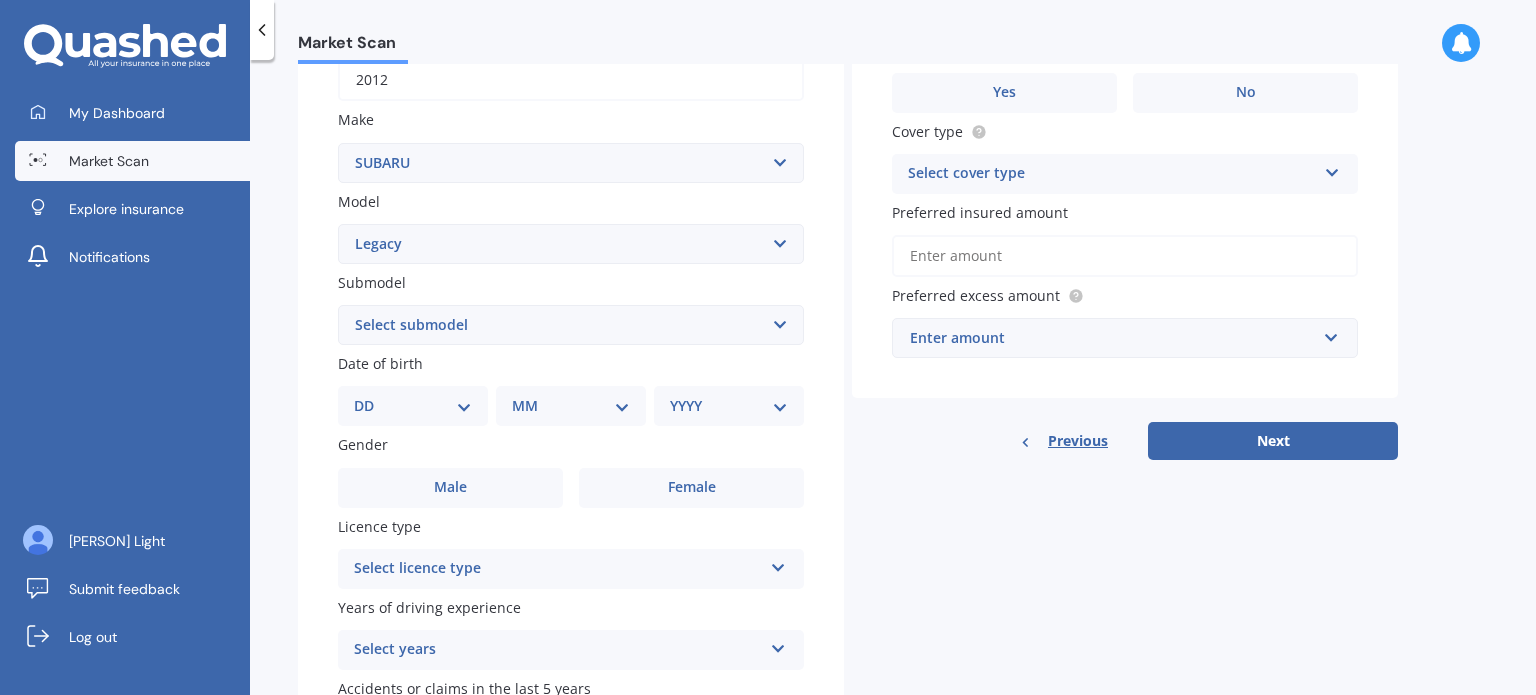 scroll, scrollTop: 348, scrollLeft: 0, axis: vertical 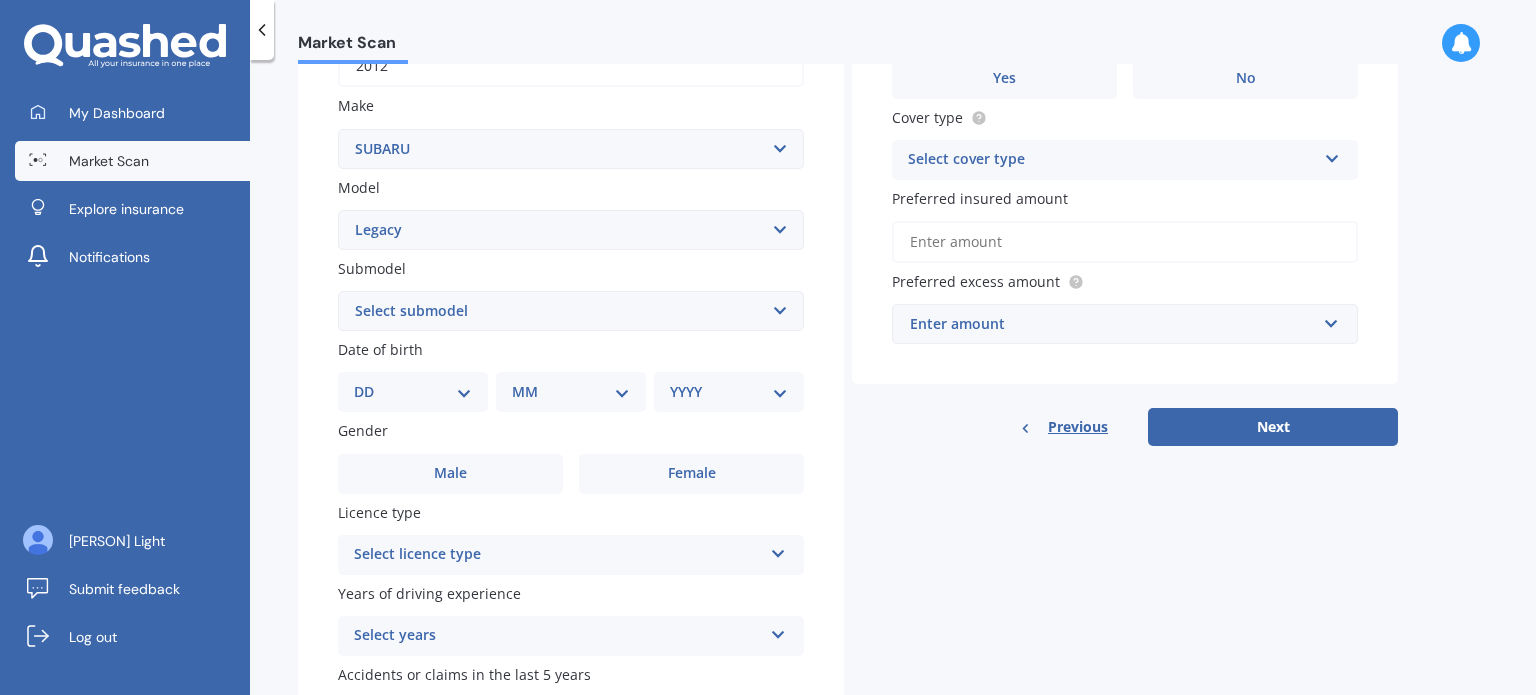 click on "Select model BRZ Crosstrek Dex Exiga Forester Impreza Justy Legacy Leone levorg Omega Outback Outback 2.5 Outback Touring Outback X Outback XT Outback XT Touring R2 Rex Sherpa SVX / Alcyone Traviq Trezia Tribeca Vivio Vortex WRX XV" at bounding box center [571, 230] 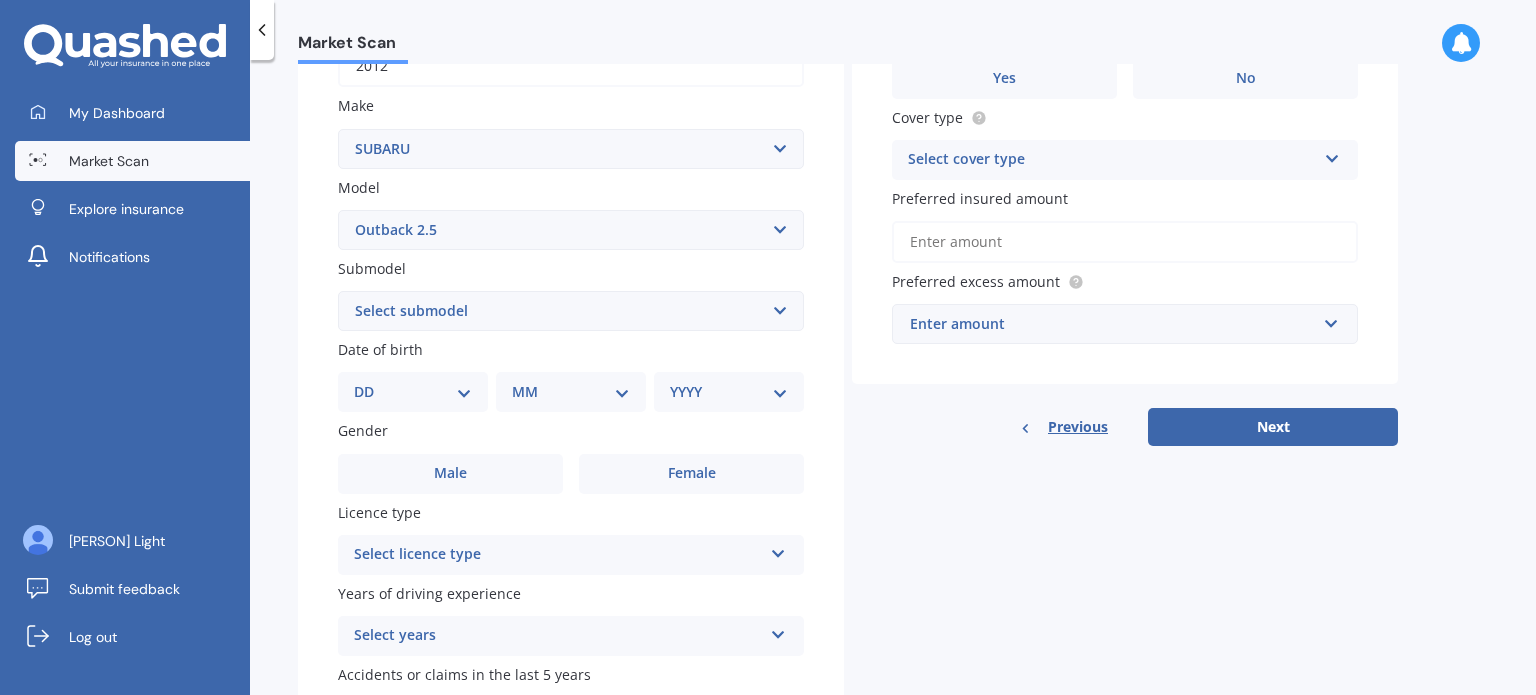 click on "Select model BRZ Crosstrek Dex Exiga Forester Impreza Justy Legacy Leone levorg Omega Outback Outback 2.5 Outback Touring Outback X Outback XT Outback XT Touring R2 Rex Sherpa SVX / Alcyone Traviq Trezia Tribeca Vivio Vortex WRX XV" at bounding box center (571, 230) 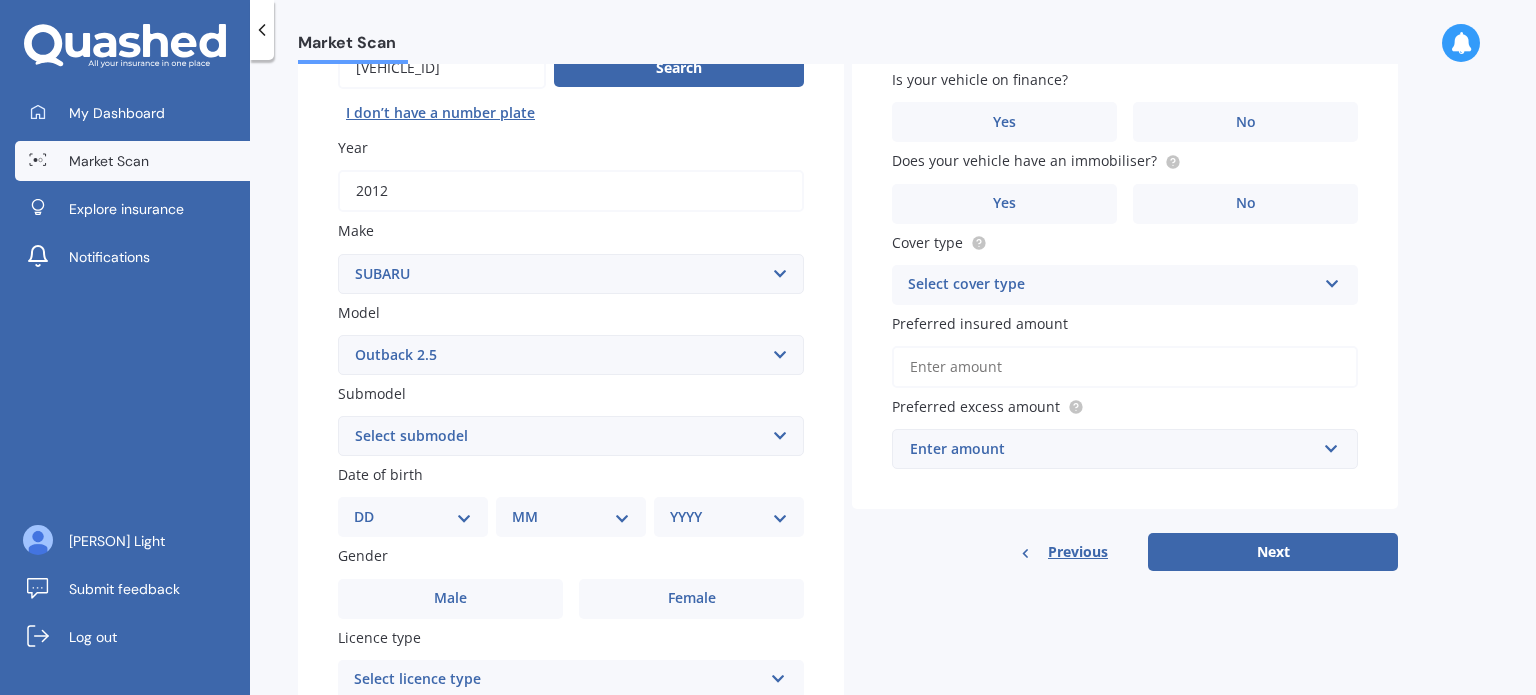 scroll, scrollTop: 220, scrollLeft: 0, axis: vertical 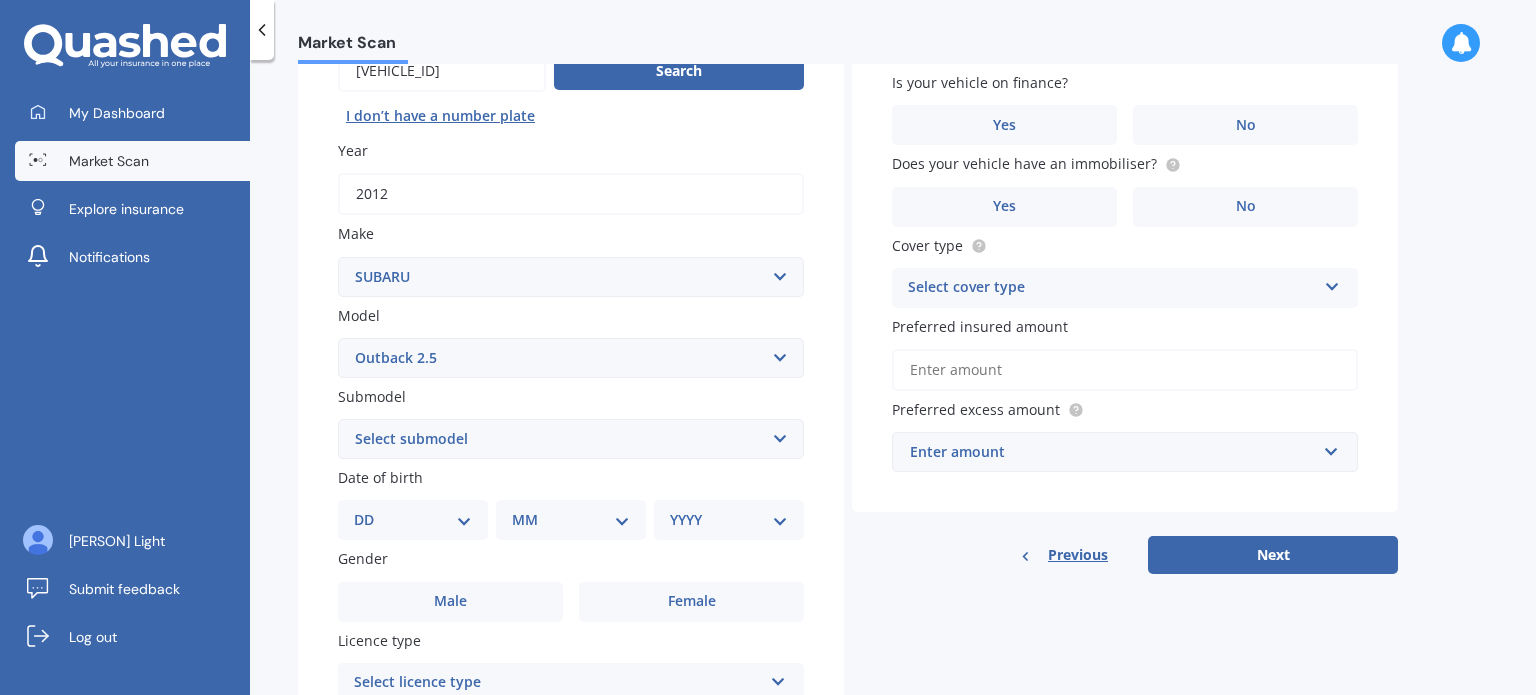 click on "Select submodel 2.5 Petrol" at bounding box center (571, 439) 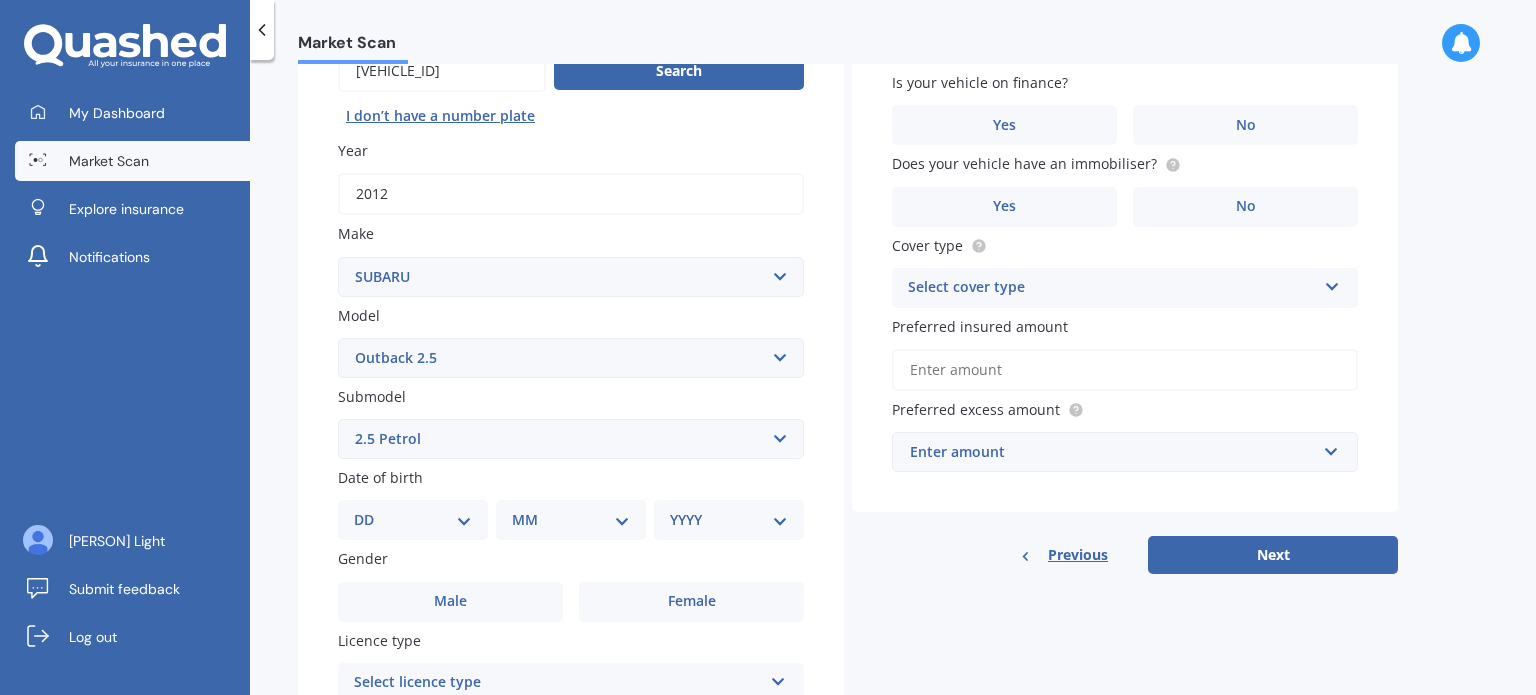 click on "Select submodel 2.5 Petrol" at bounding box center (571, 439) 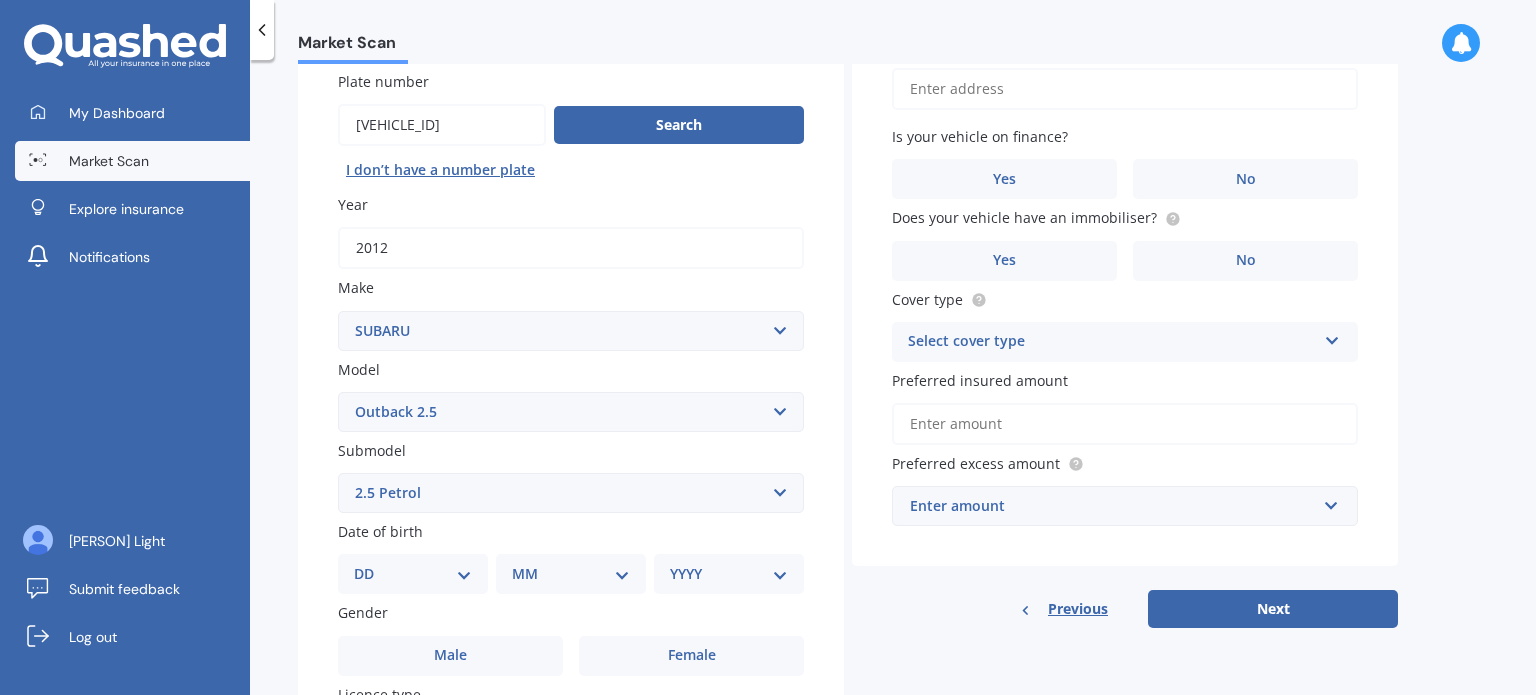 scroll, scrollTop: 164, scrollLeft: 0, axis: vertical 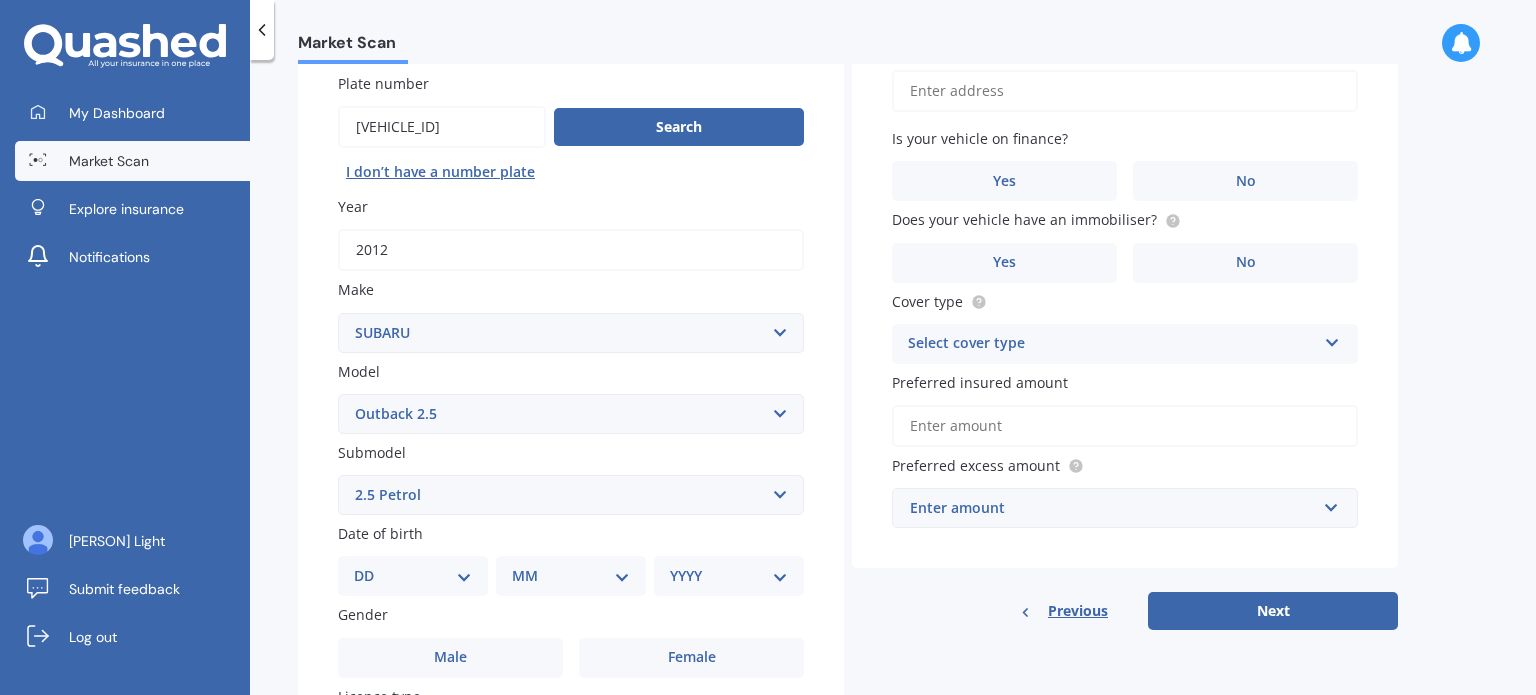 click on "Select model BRZ Crosstrek Dex Exiga Forester Impreza Justy Legacy Leone levorg Omega Outback Outback 2.5 Outback Touring Outback X Outback XT Outback XT Touring R2 Rex Sherpa SVX / Alcyone Traviq Trezia Tribeca Vivio Vortex WRX XV" at bounding box center (571, 414) 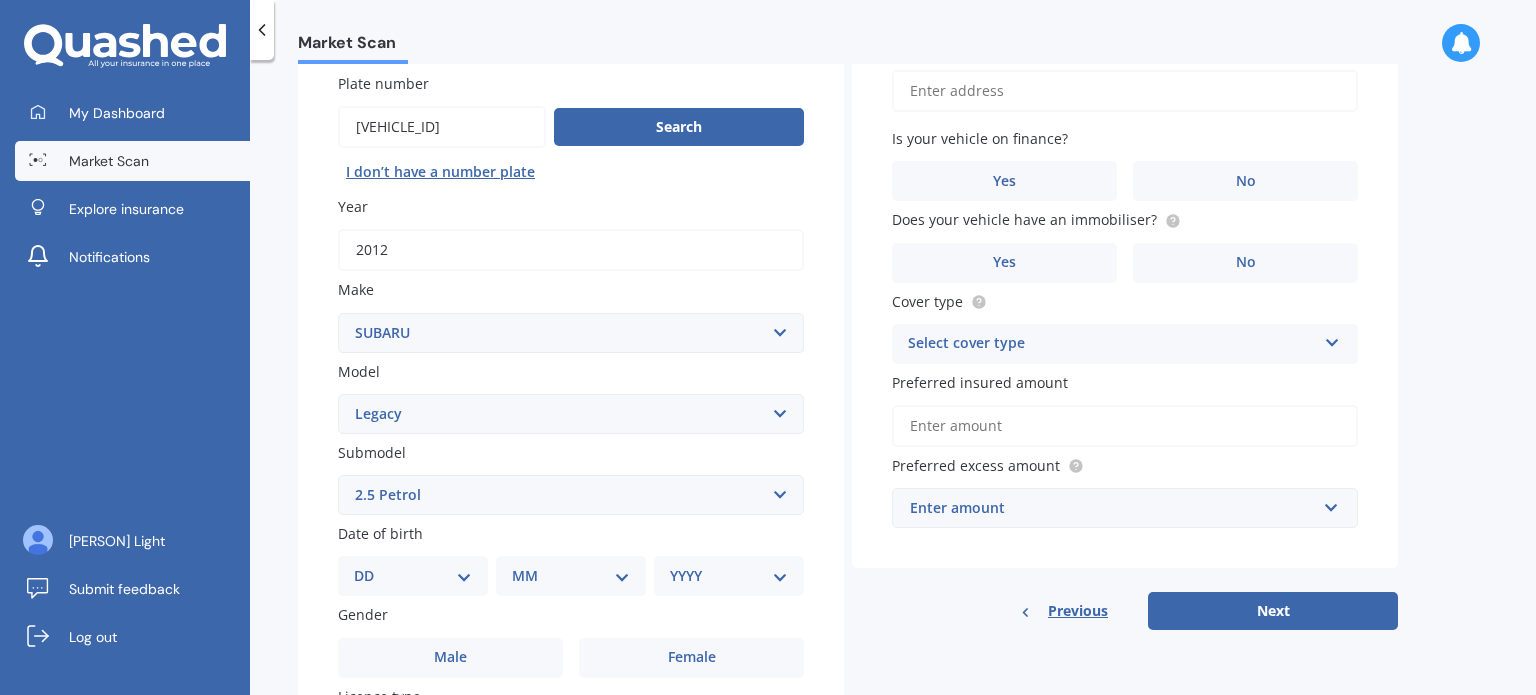 click on "Select model BRZ Crosstrek Dex Exiga Forester Impreza Justy Legacy Leone levorg Omega Outback Outback 2.5 Outback Touring Outback X Outback XT Outback XT Touring R2 Rex Sherpa SVX / Alcyone Traviq Trezia Tribeca Vivio Vortex WRX XV" at bounding box center (571, 414) 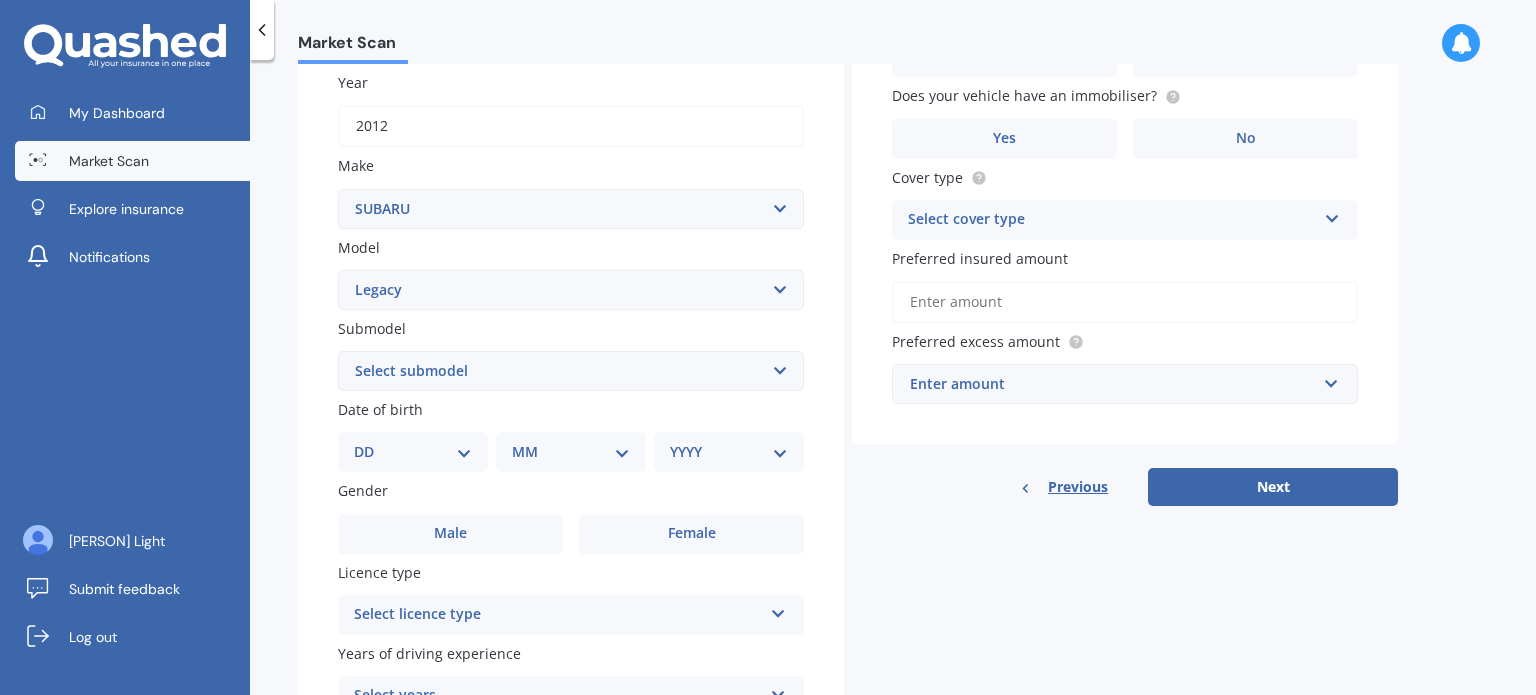 scroll, scrollTop: 302, scrollLeft: 0, axis: vertical 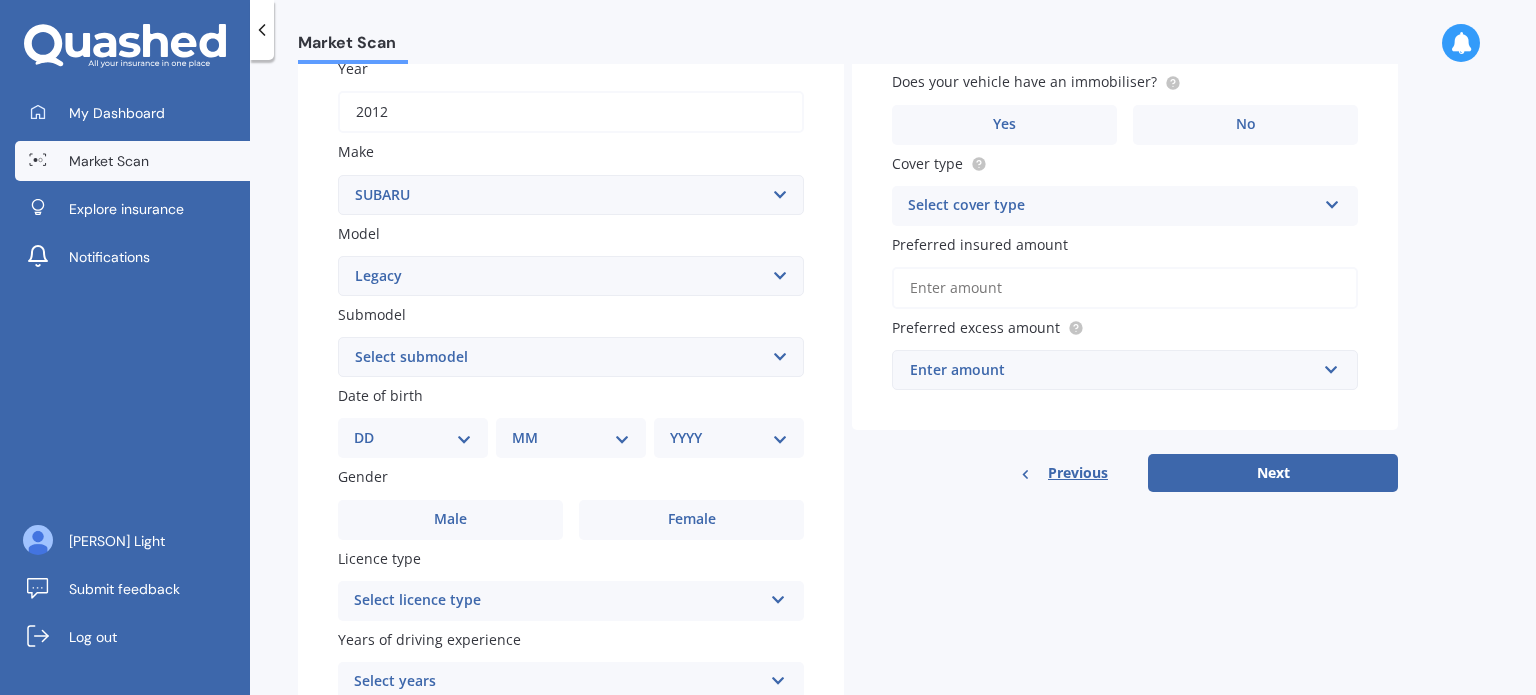 click on "Select submodel (All other non turbo) (All other turbo) 2.0i 2.0R 2.5i 2.5i Luxury 2.5i Sport 250T 3.0R 3.0R Spec B 3.6 RS 3.6R PREMIUM 5AT SED B Sport 2.0 B4 Non Turbo B4 Turbo Blitzen Non Turbo Blitzen Turbo Brighton Diesel 2.0 Euro Spec DIT Petrol Turbo DL DL4x4 GL Grandwagon GT GT 2.O Twin Scroll Turbo GT 30 GT-B GX Lancaster LX RS 30 RS Turbo RSB RSK B4 RX Touring Model" at bounding box center [571, 357] 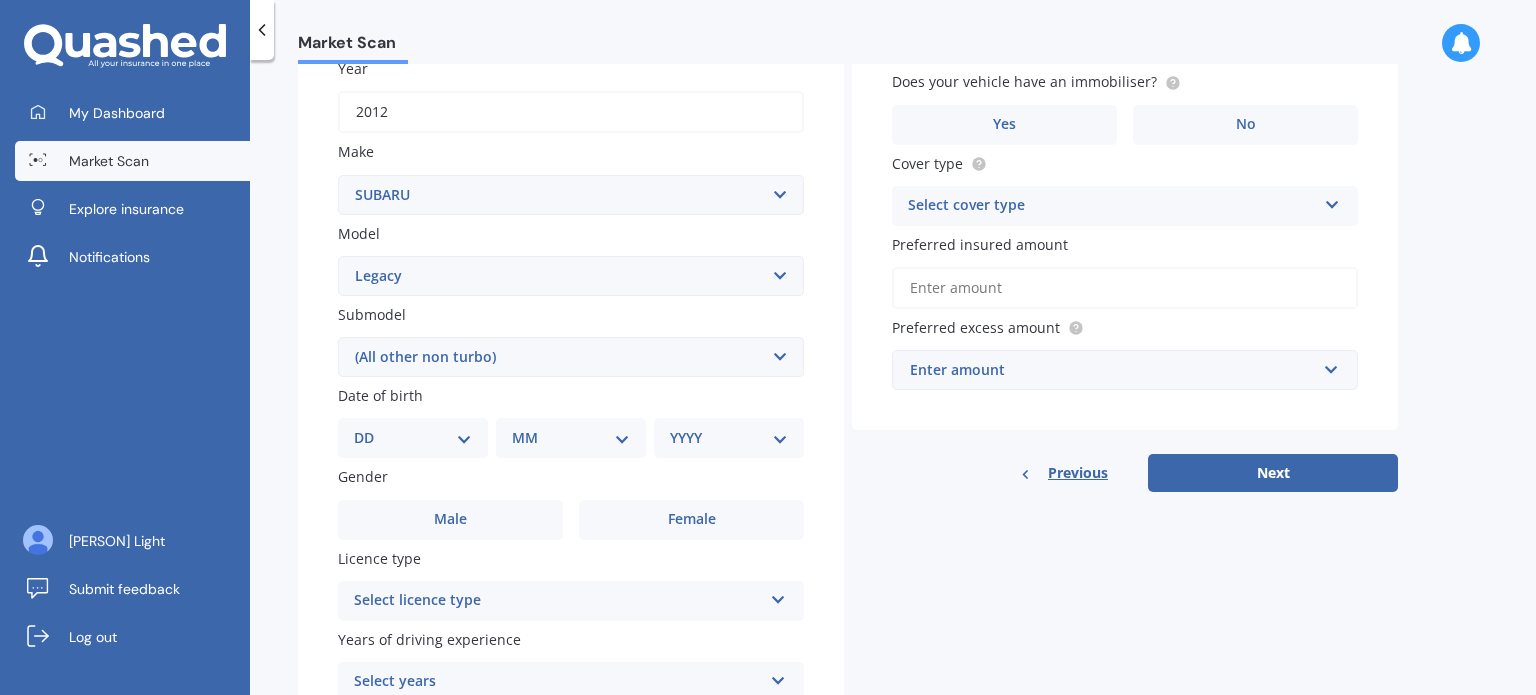 click on "Select submodel (All other non turbo) (All other turbo) 2.0i 2.0R 2.5i 2.5i Luxury 2.5i Sport 250T 3.0R 3.0R Spec B 3.6 RS 3.6R PREMIUM 5AT SED B Sport 2.0 B4 Non Turbo B4 Turbo Blitzen Non Turbo Blitzen Turbo Brighton Diesel 2.0 Euro Spec DIT Petrol Turbo DL DL4x4 GL Grandwagon GT GT 2.O Twin Scroll Turbo GT 30 GT-B GX Lancaster LX RS 30 RS Turbo RSB RSK B4 RX Touring Model" at bounding box center (571, 357) 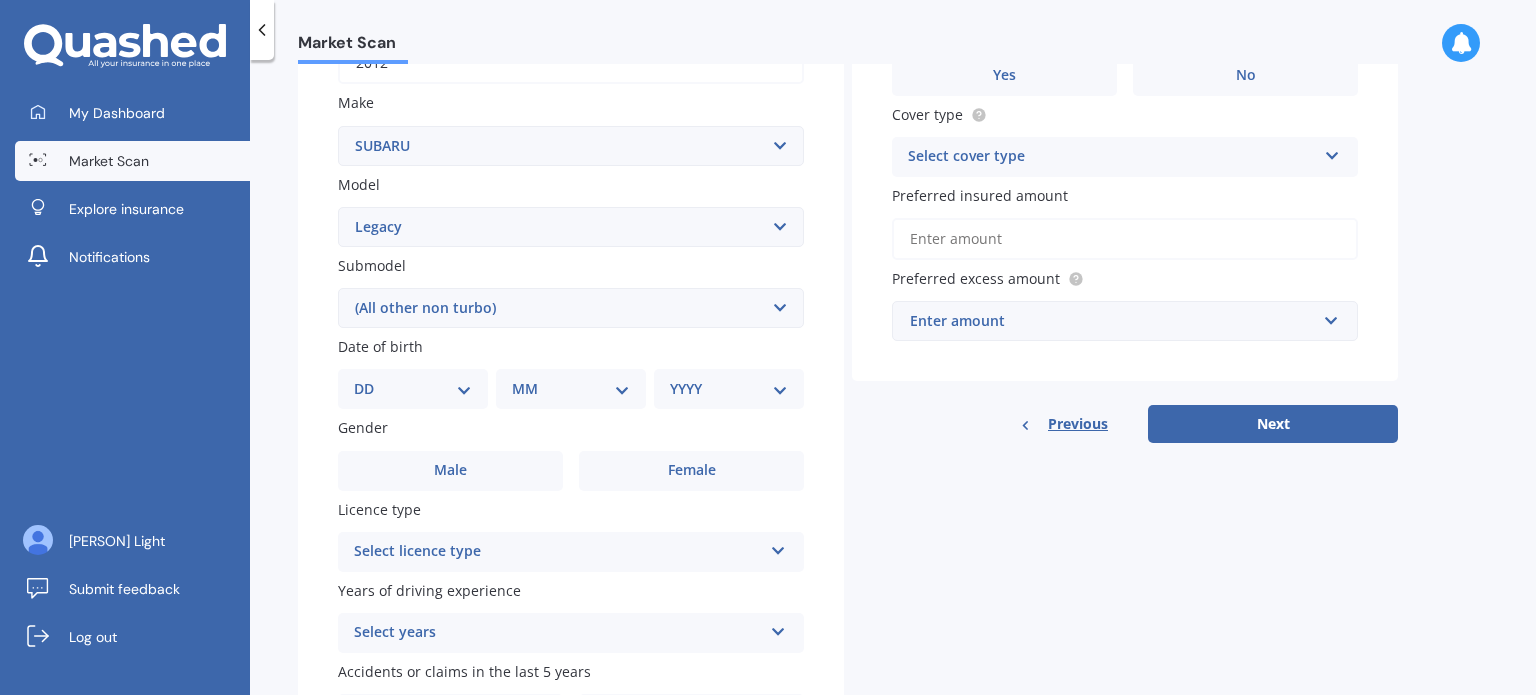 scroll, scrollTop: 356, scrollLeft: 0, axis: vertical 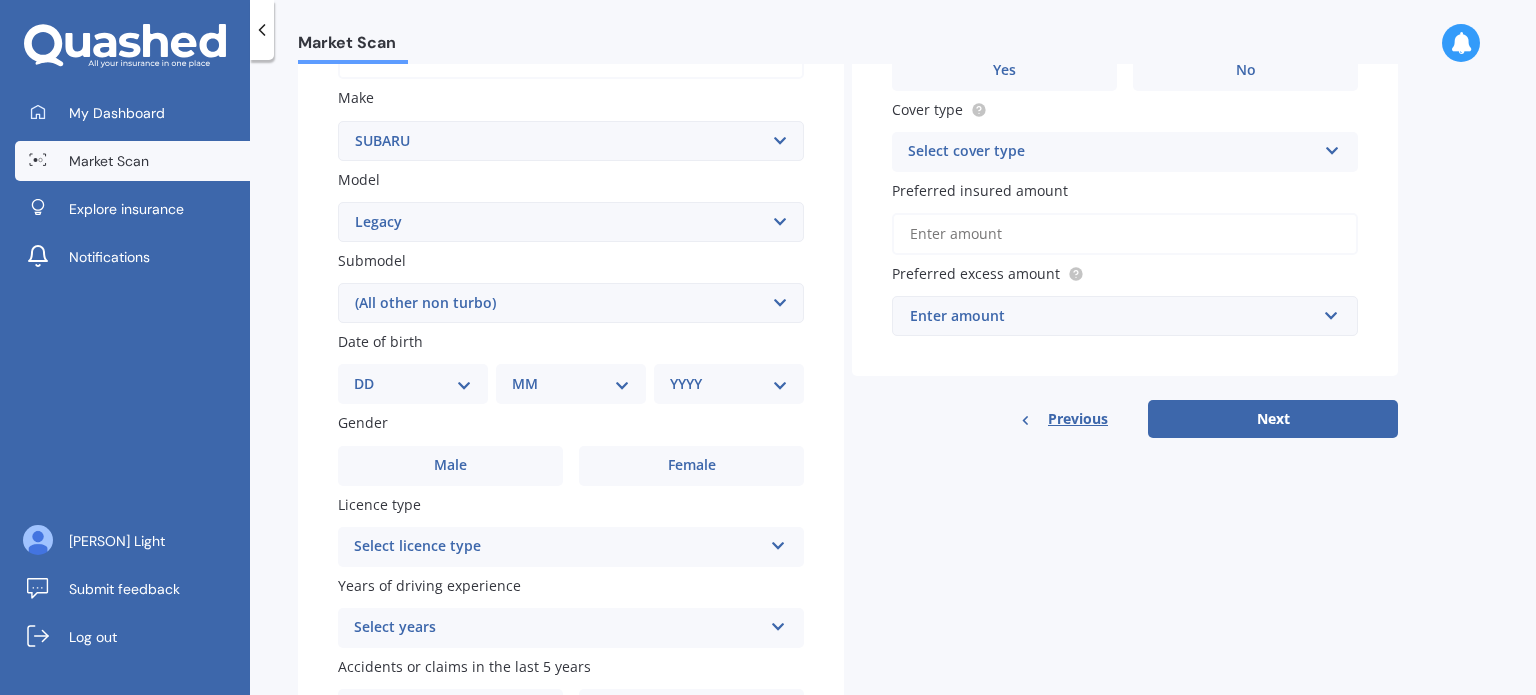 click on "DD 01 02 03 04 05 06 07 08 09 10 11 12 13 14 15 16 17 18 19 20 21 22 23 24 25 26 27 28 29 30 31" at bounding box center (413, 384) 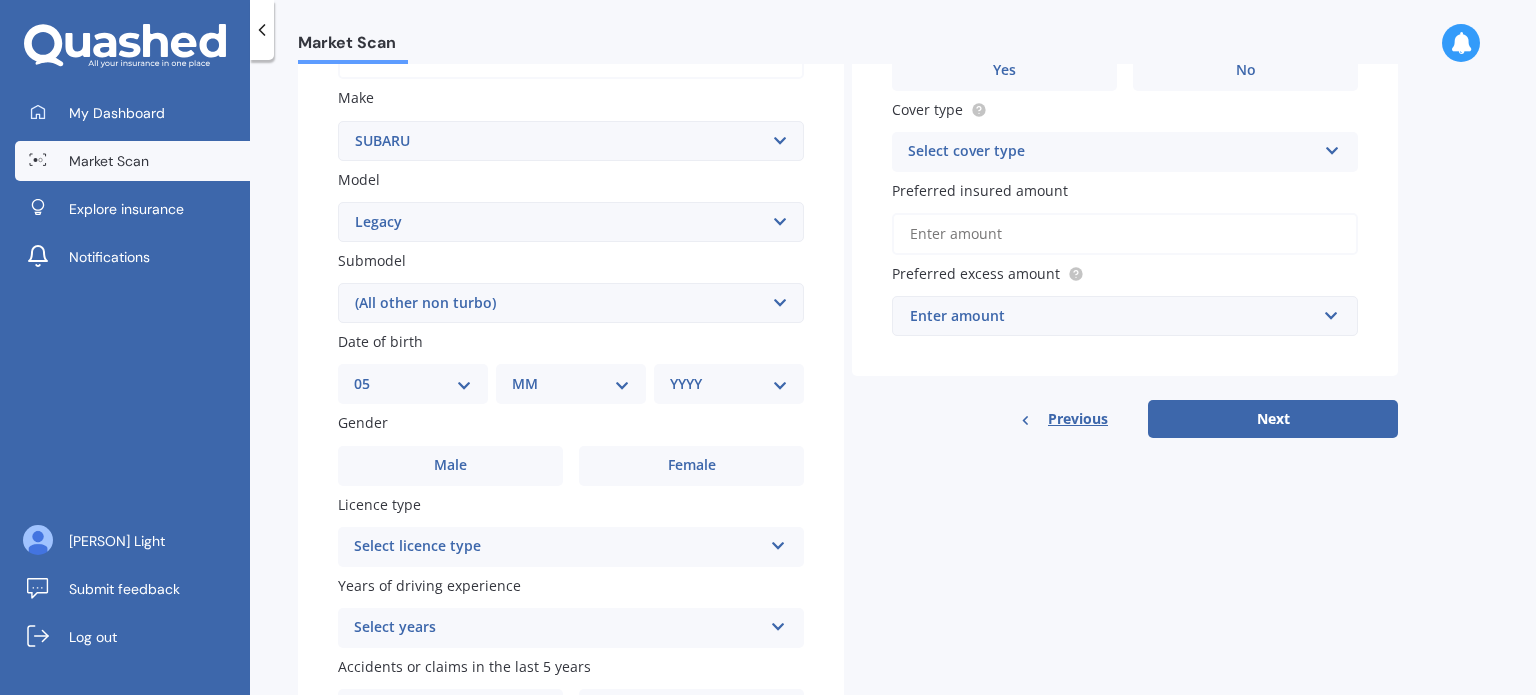 click on "DD 01 02 03 04 05 06 07 08 09 10 11 12 13 14 15 16 17 18 19 20 21 22 23 24 25 26 27 28 29 30 31" at bounding box center [413, 384] 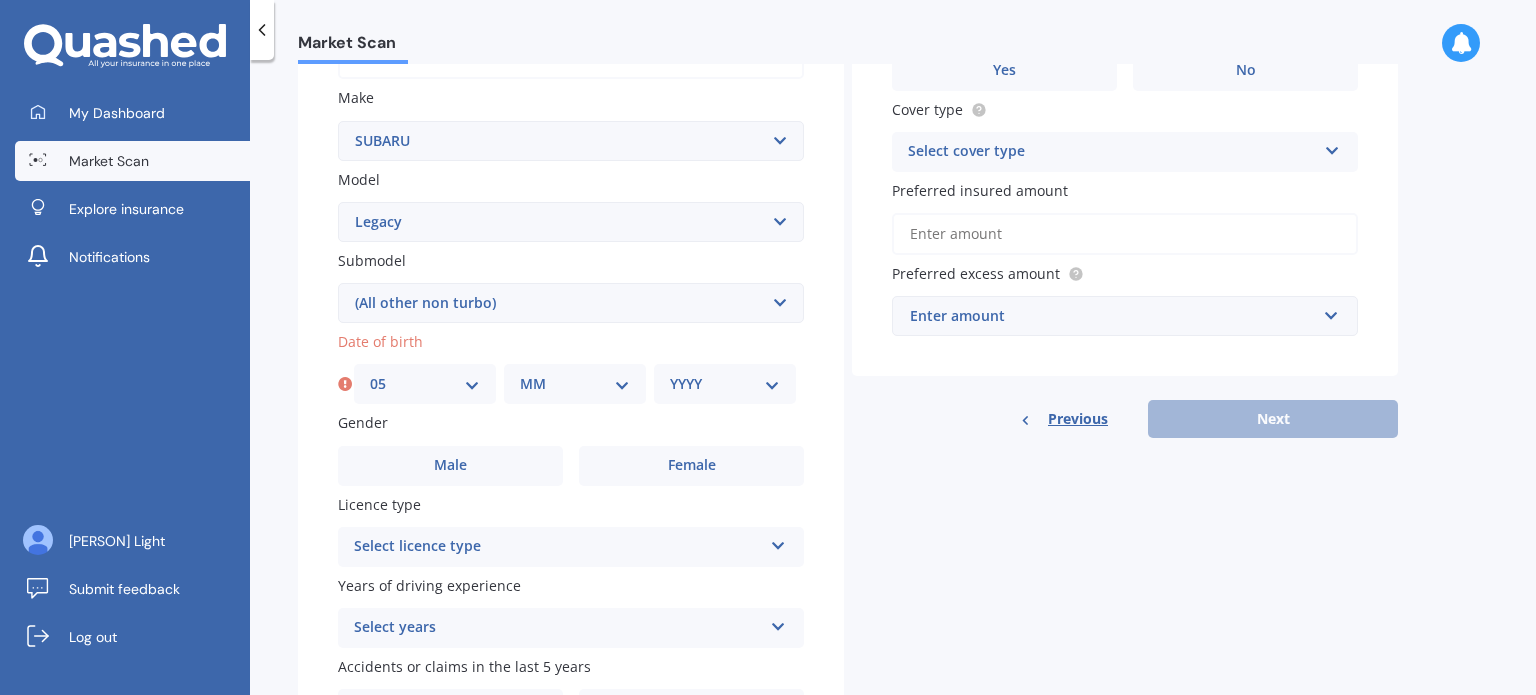 click on "MM 01 02 03 04 05 06 07 08 09 10 11 12" at bounding box center [575, 384] 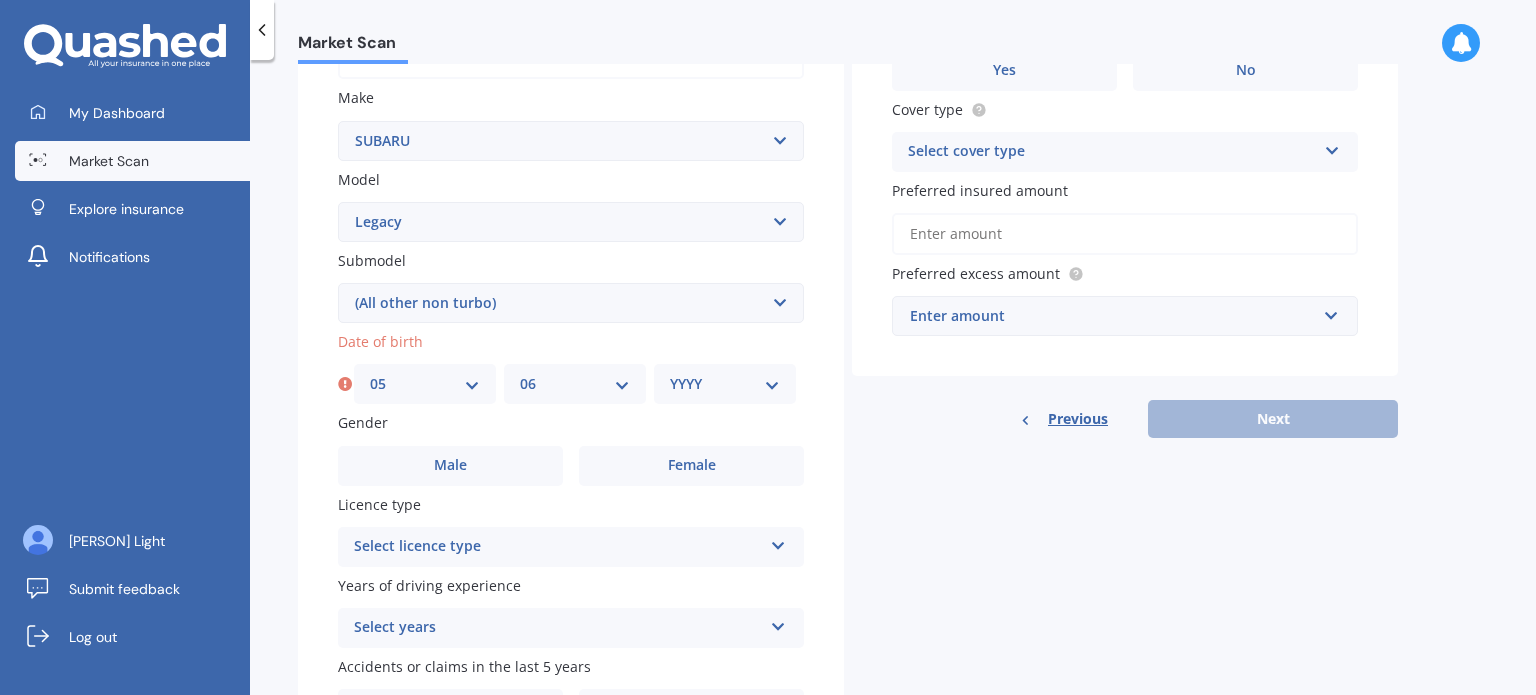 click on "MM 01 02 03 04 05 06 07 08 09 10 11 12" at bounding box center [575, 384] 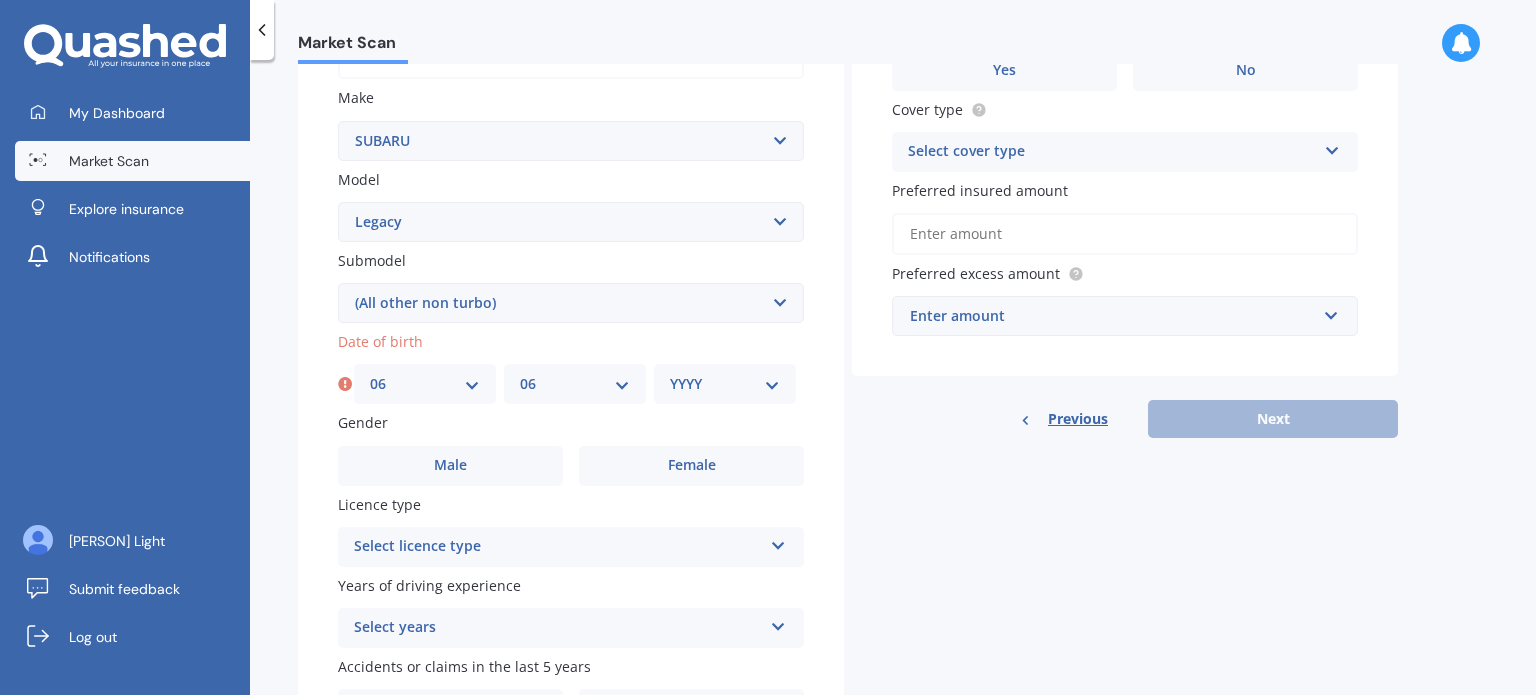 click on "DD 01 02 03 04 05 06 07 08 09 10 11 12 13 14 15 16 17 18 19 20 21 22 23 24 25 26 27 28 29 30 31" at bounding box center (425, 384) 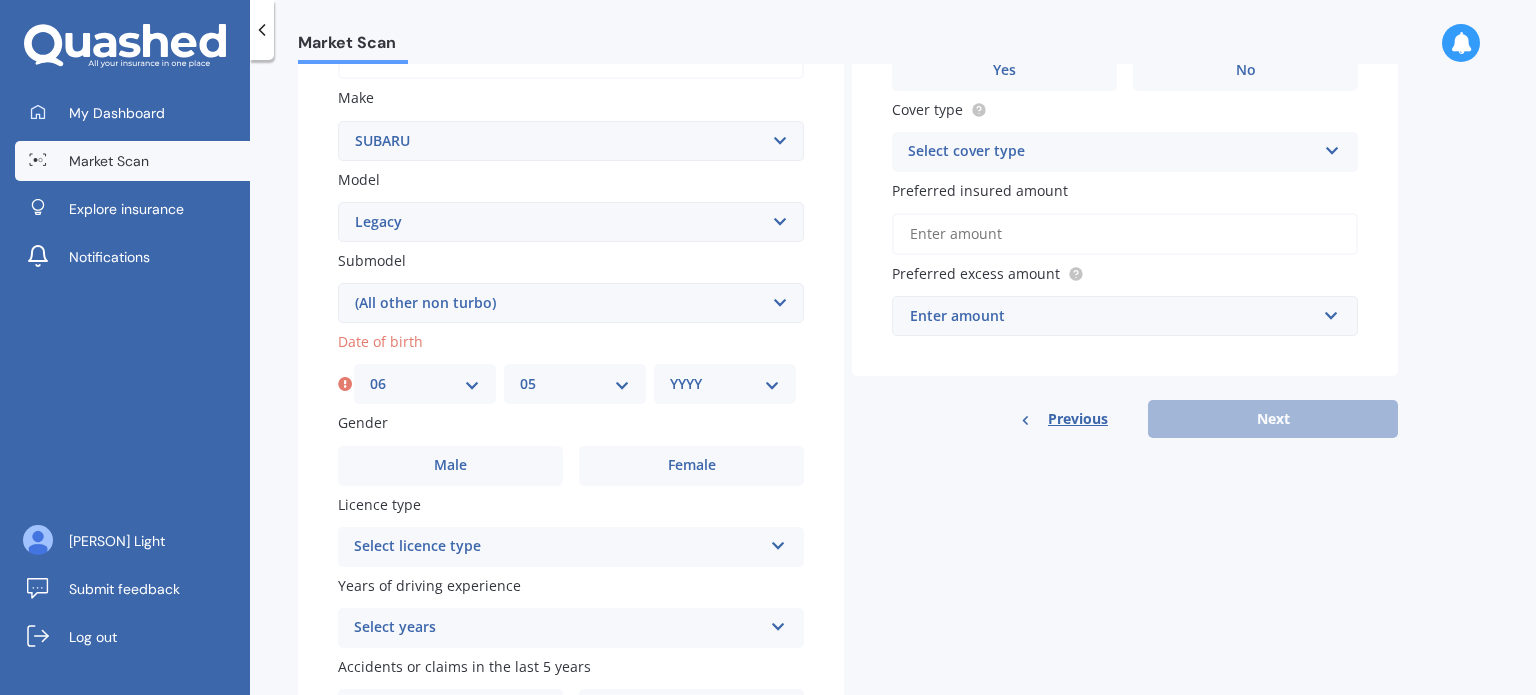 click on "MM 01 02 03 04 05 06 07 08 09 10 11 12" at bounding box center [575, 384] 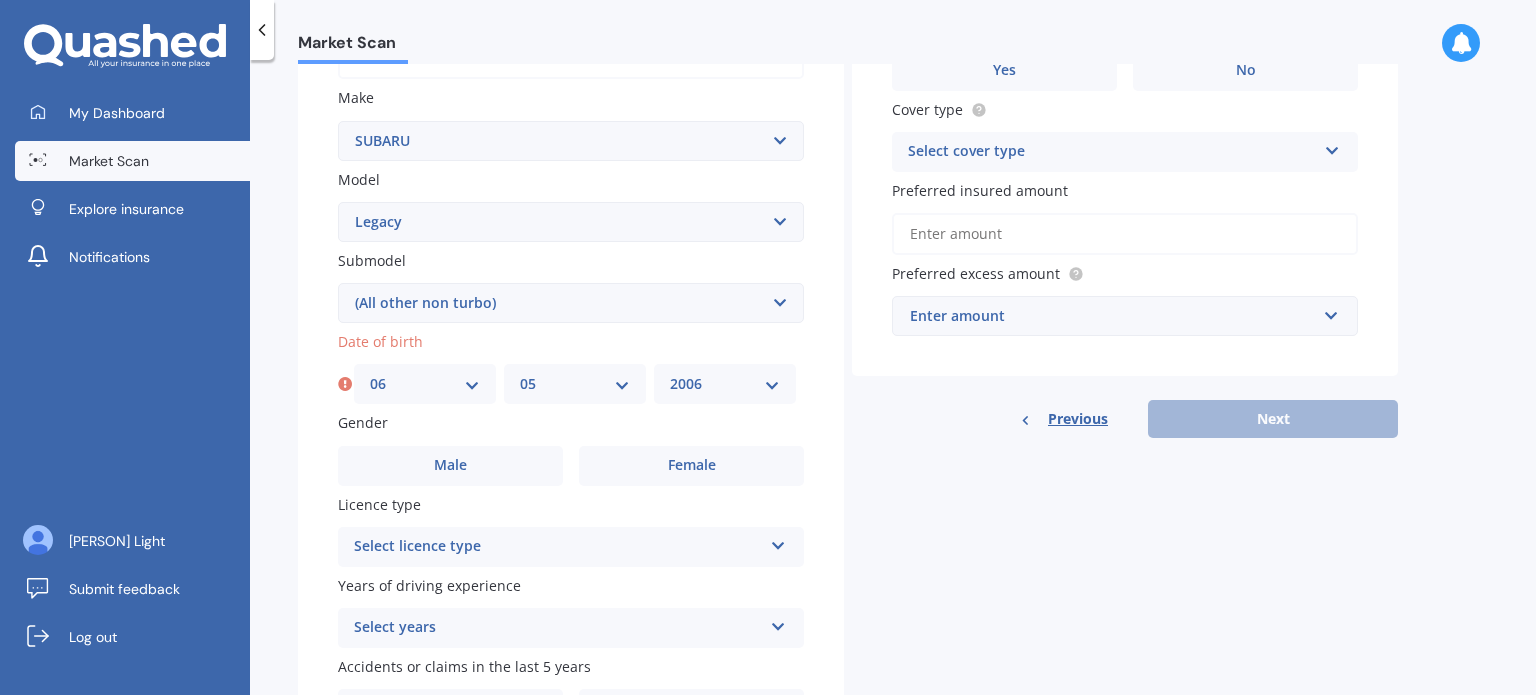 click on "YYYY 2025 2024 2023 2022 2021 2020 2019 2018 2017 2016 2015 2014 2013 2012 2011 2010 2009 2008 2007 2006 2005 2004 2003 2002 2001 2000 1999 1998 1997 1996 1995 1994 1993 1992 1991 1990 1989 1988 1987 1986 1985 1984 1983 1982 1981 1980 1979 1978 1977 1976 1975 1974 1973 1972 1971 1970 1969 1968 1967 1966 1965 1964 1963 1962 1961 1960 1959 1958 1957 1956 1955 1954 1953 1952 1951 1950 1949 1948 1947 1946 1945 1944 1943 1942 1941 1940 1939 1938 1937 1936 1935 1934 1933 1932 1931 1930 1929 1928 1927 1926" at bounding box center [725, 384] 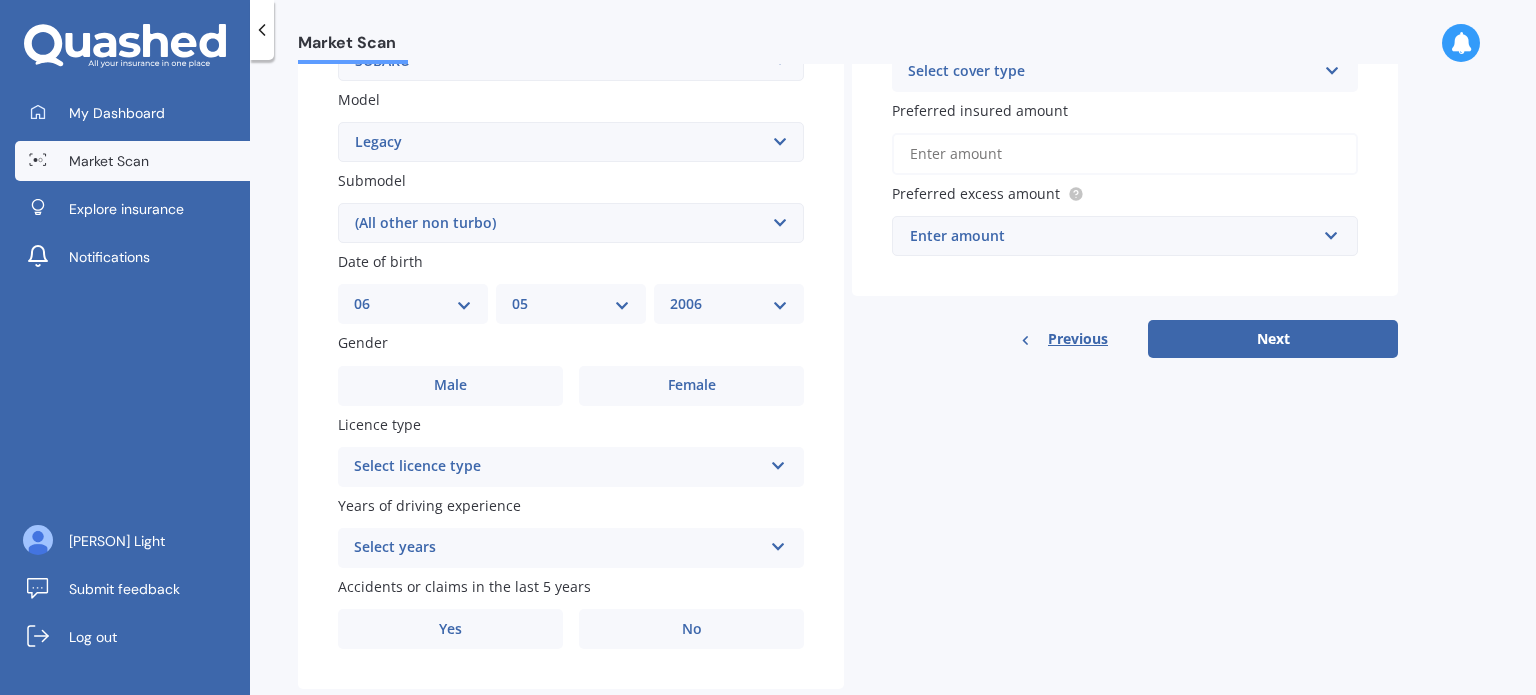 scroll, scrollTop: 440, scrollLeft: 0, axis: vertical 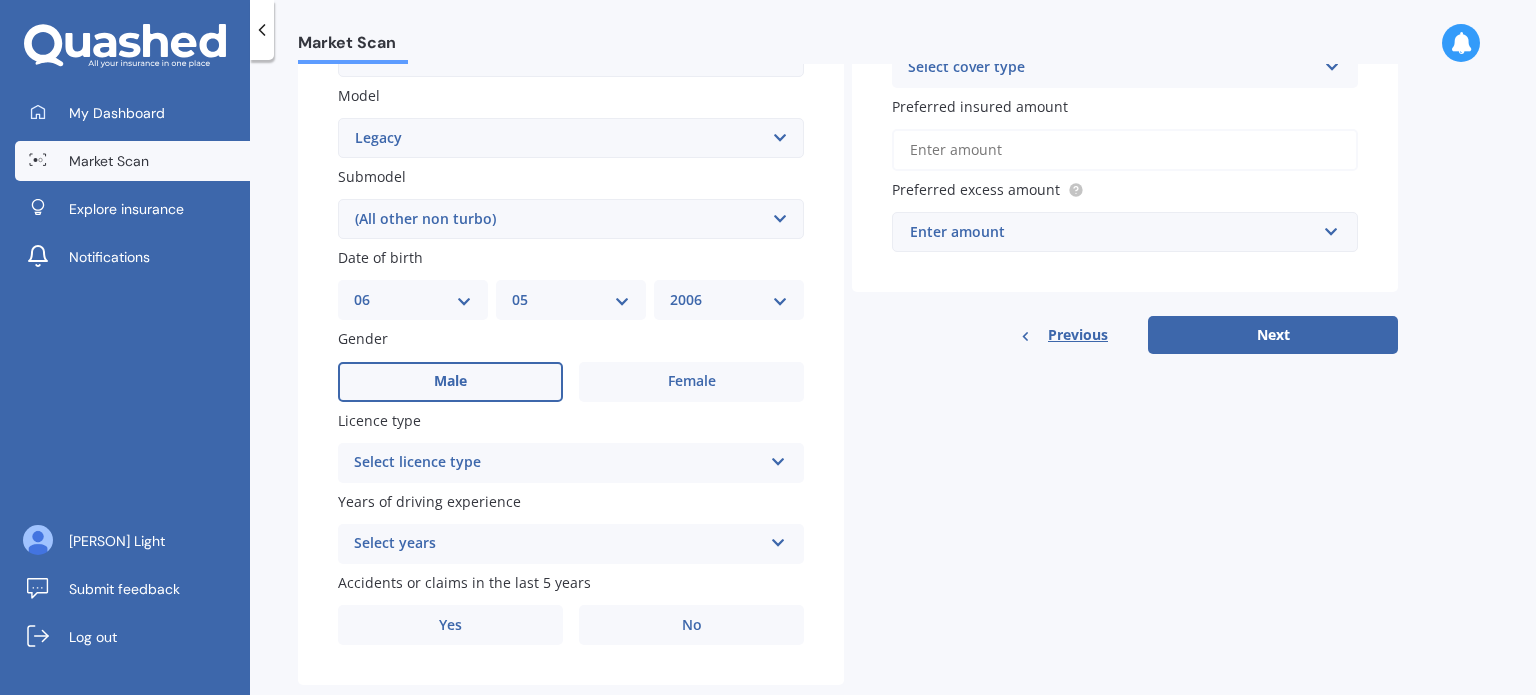 click on "Male" at bounding box center [450, 382] 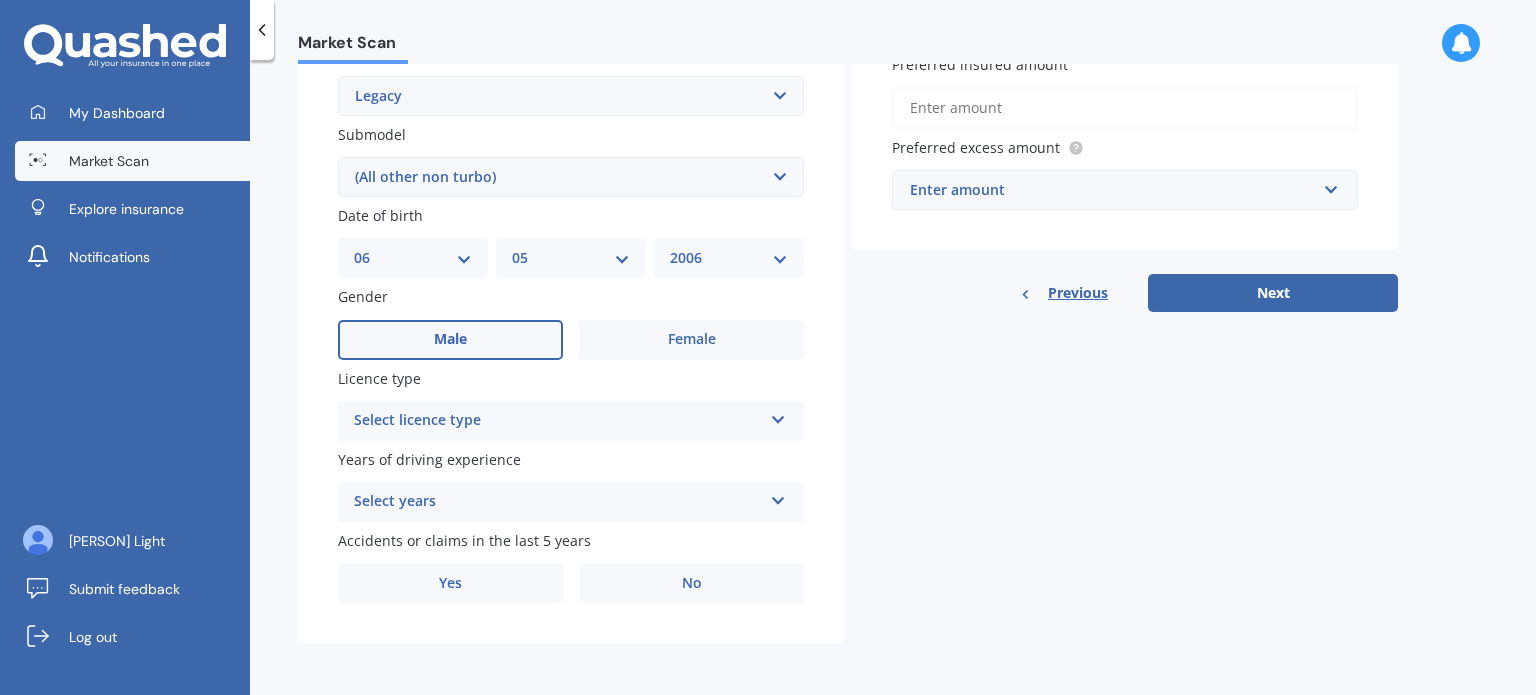 click on "Select licence type" at bounding box center (558, 421) 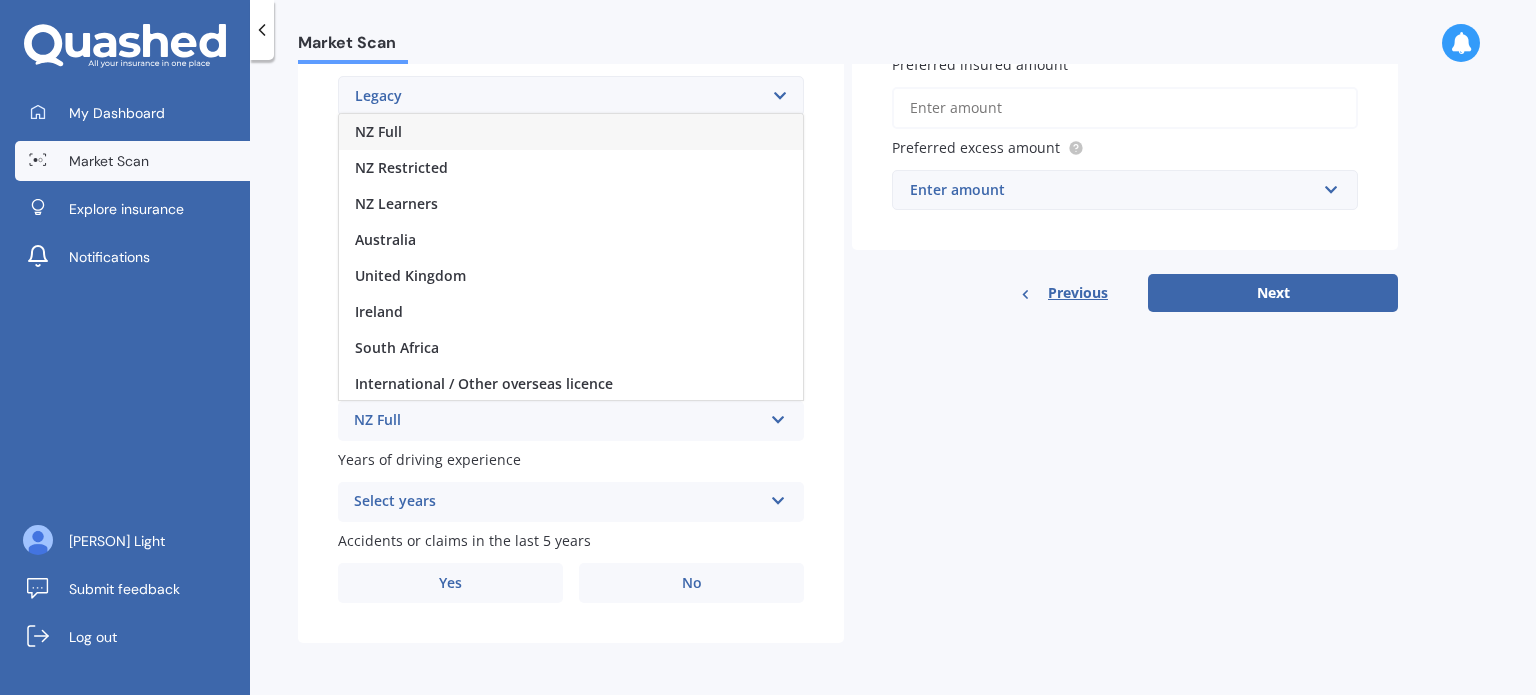 click on "NZ Full" at bounding box center (571, 132) 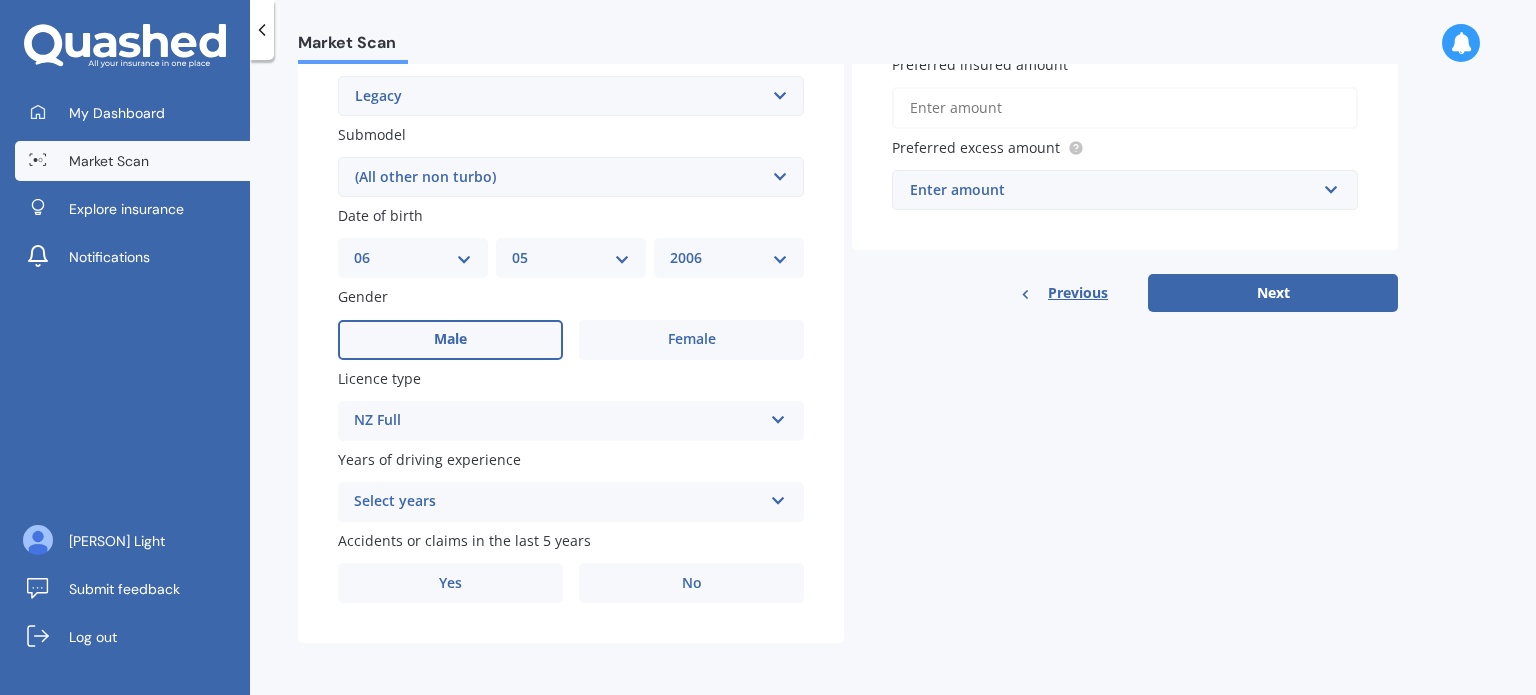 click at bounding box center (778, 416) 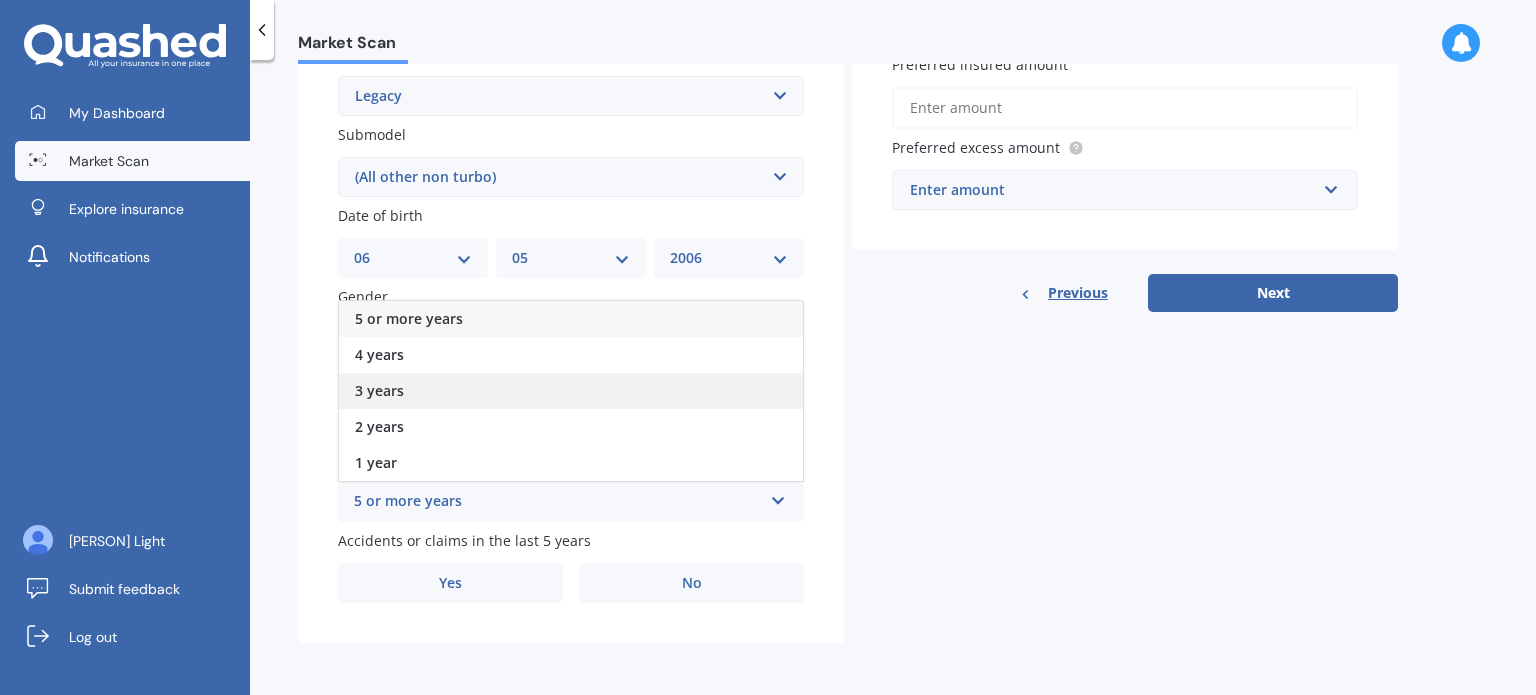 click on "3 years" at bounding box center (571, 391) 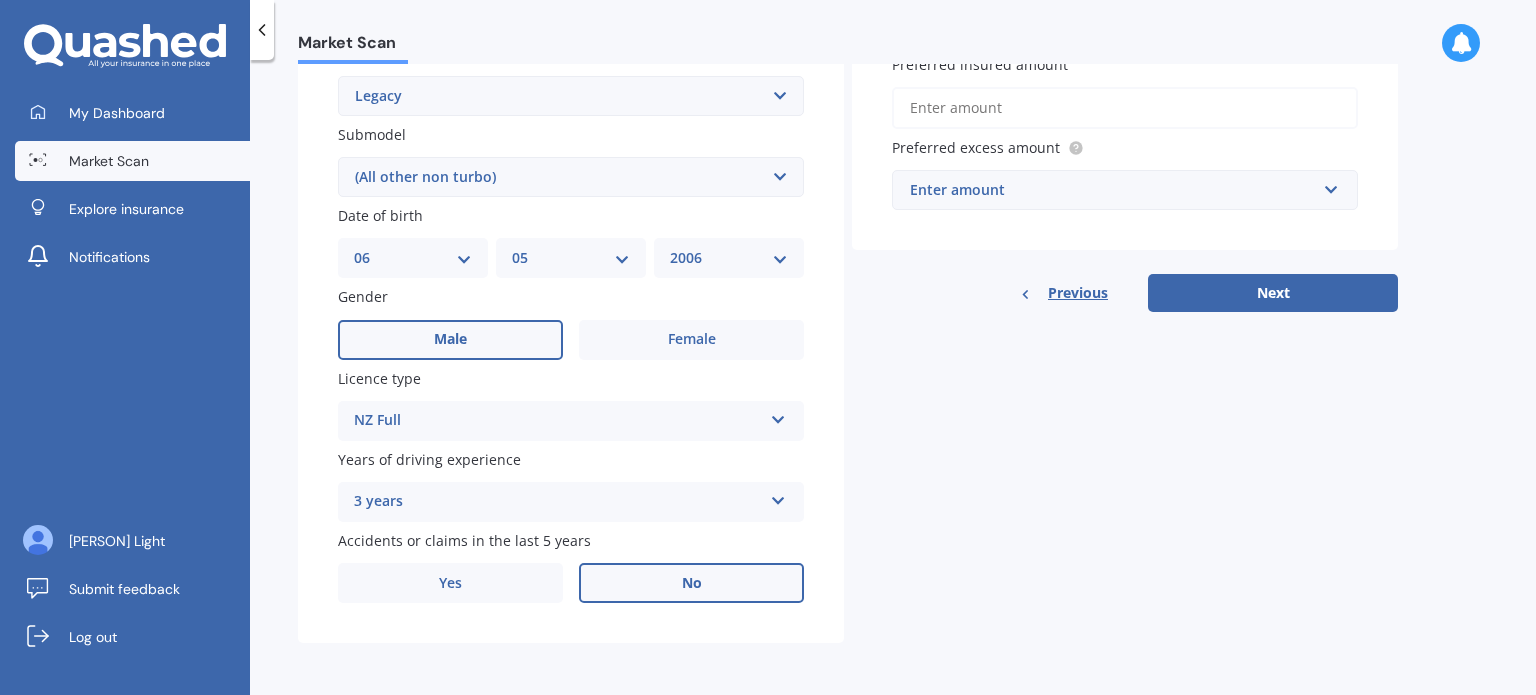 click on "No" at bounding box center (691, 340) 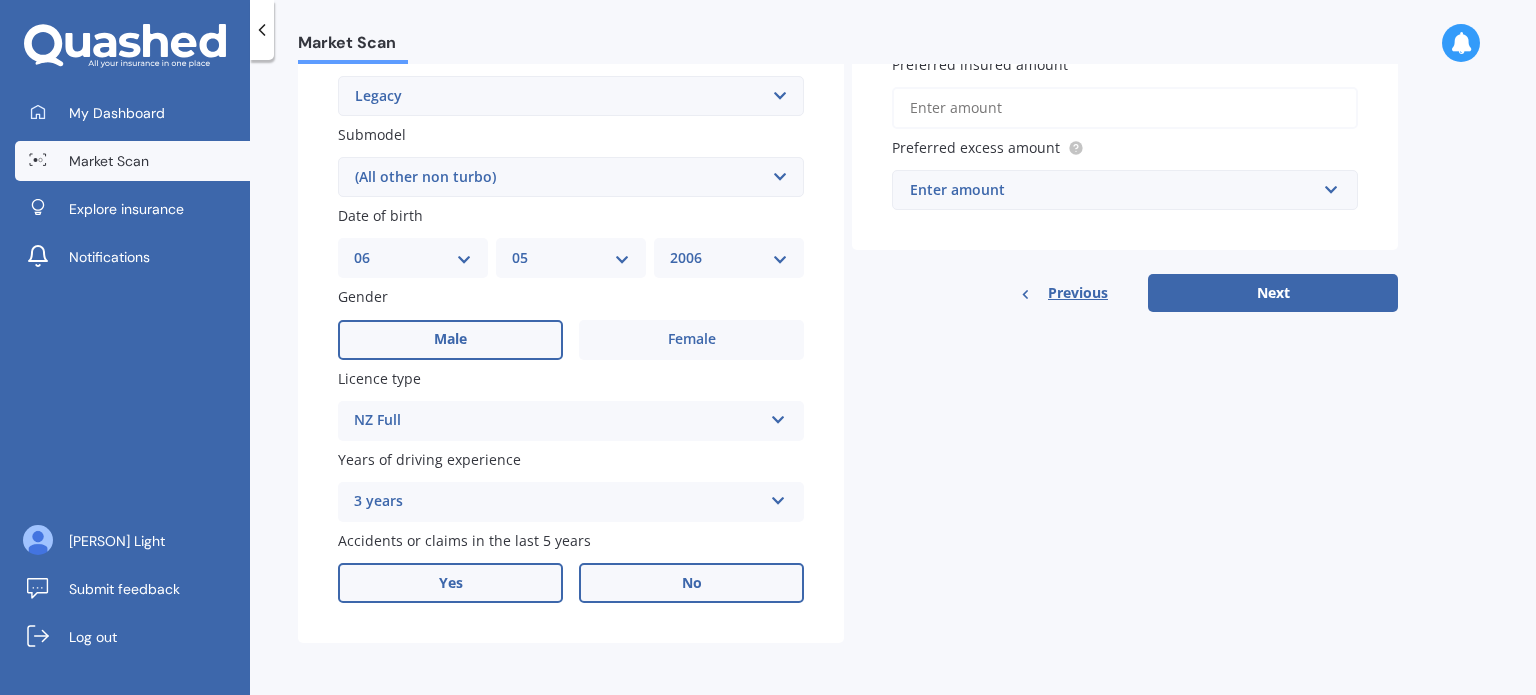 click on "Yes" at bounding box center (450, 340) 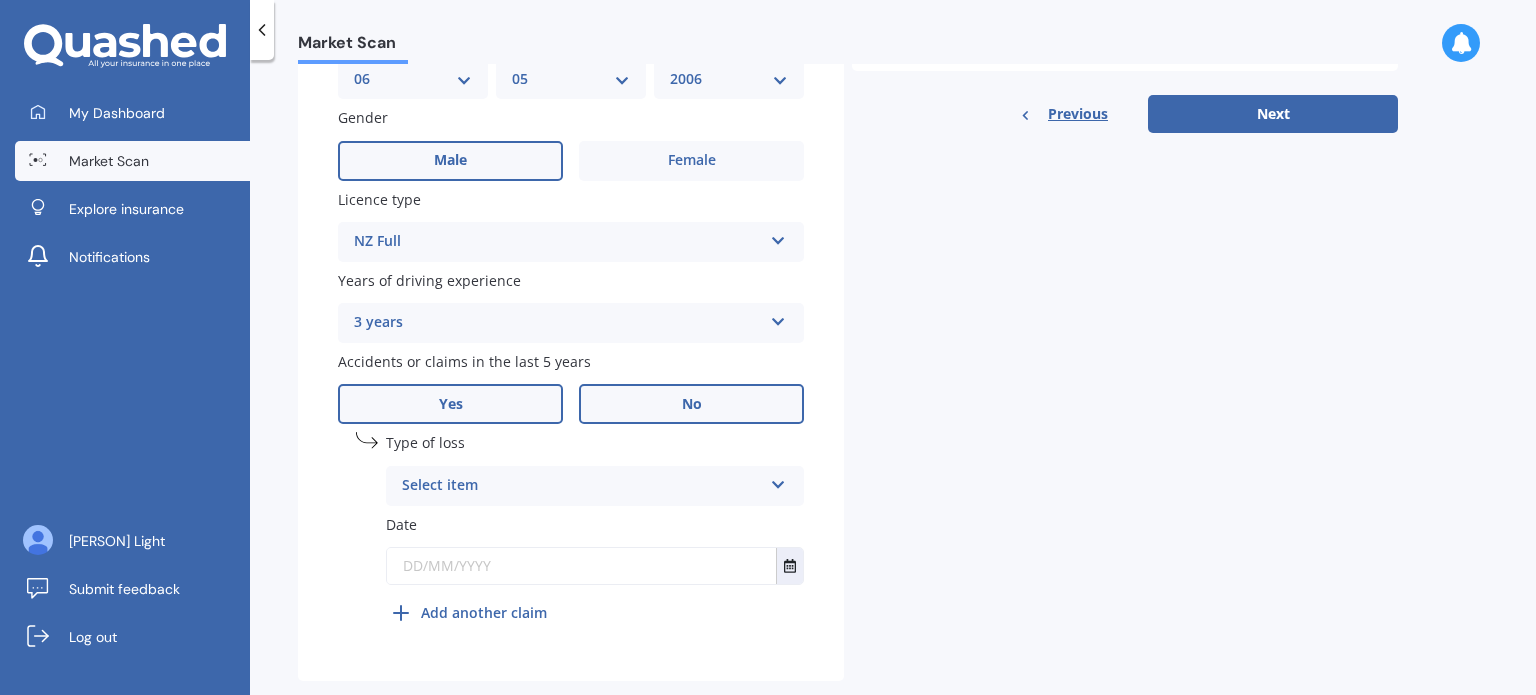 scroll, scrollTop: 676, scrollLeft: 0, axis: vertical 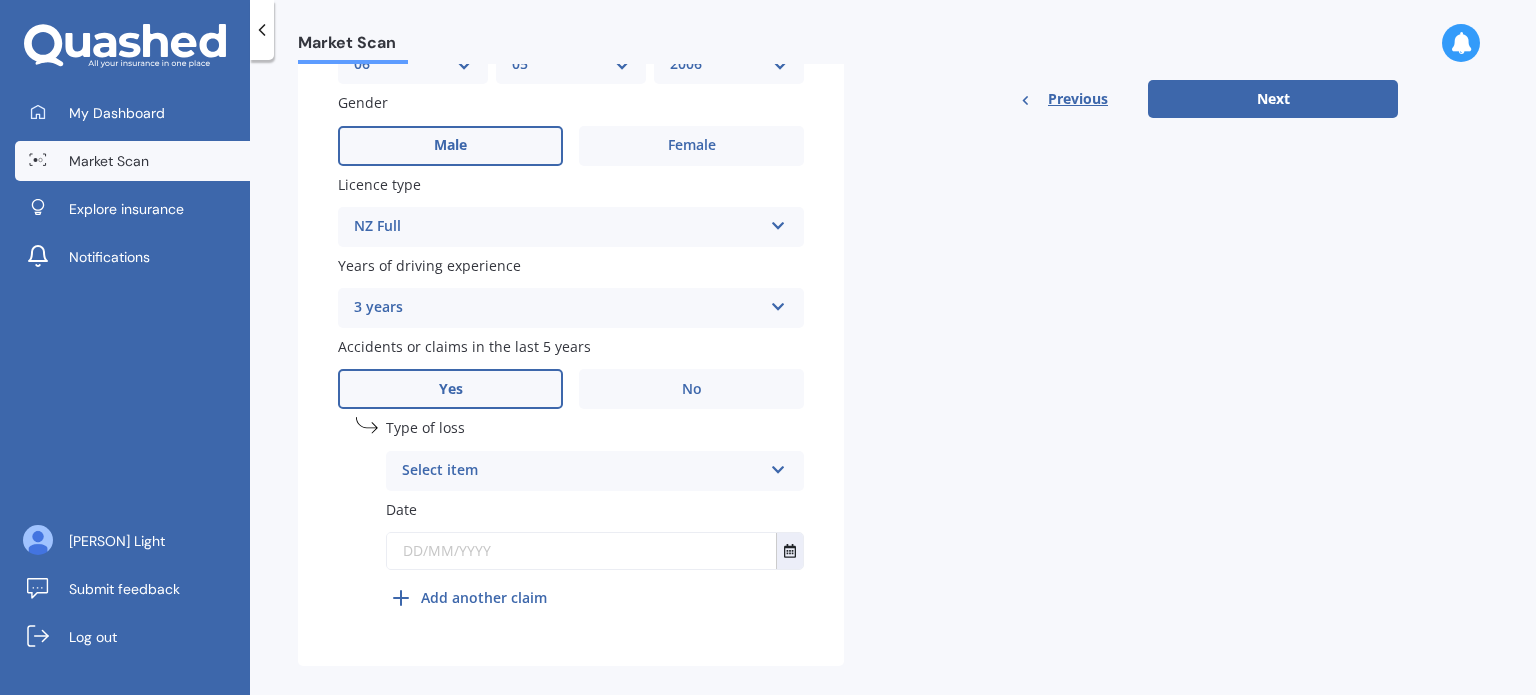 click on "Select item" at bounding box center [582, 471] 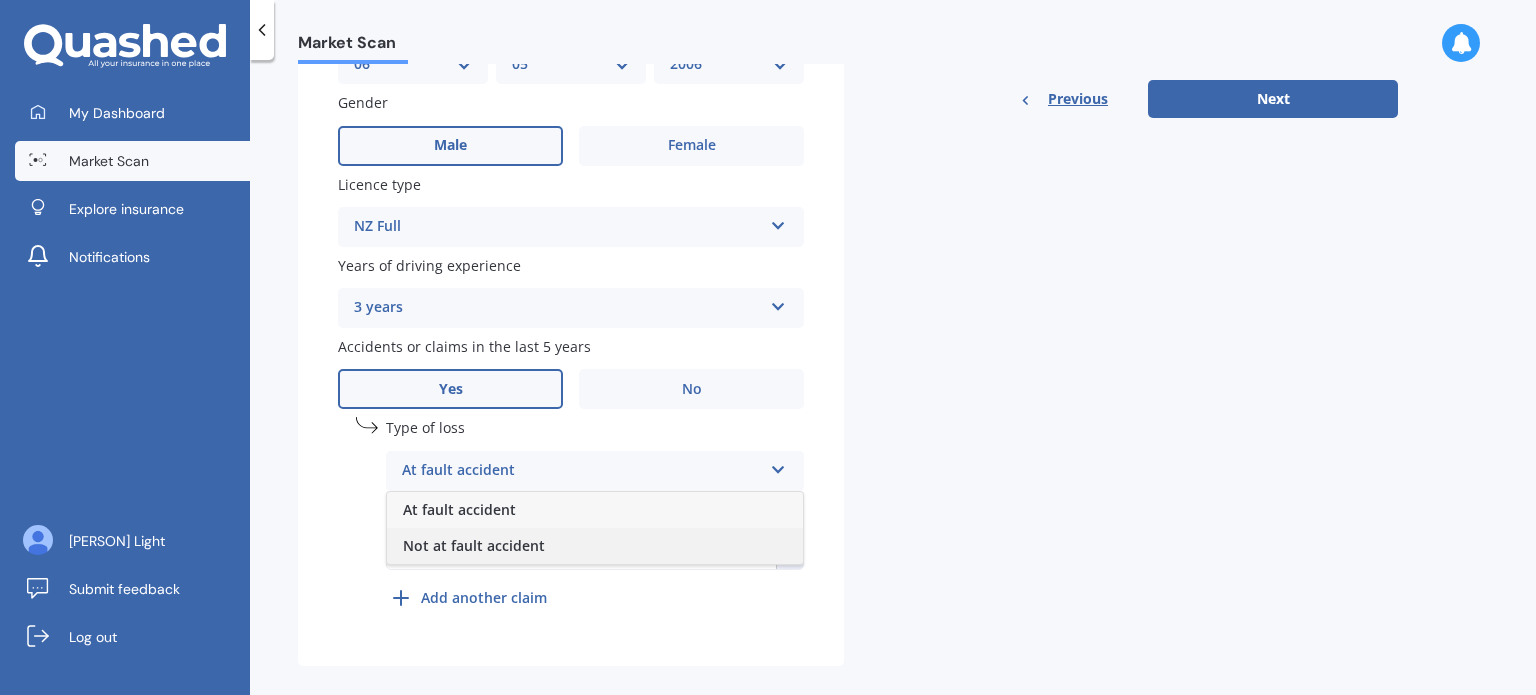 click on "Not at fault accident" at bounding box center [595, 546] 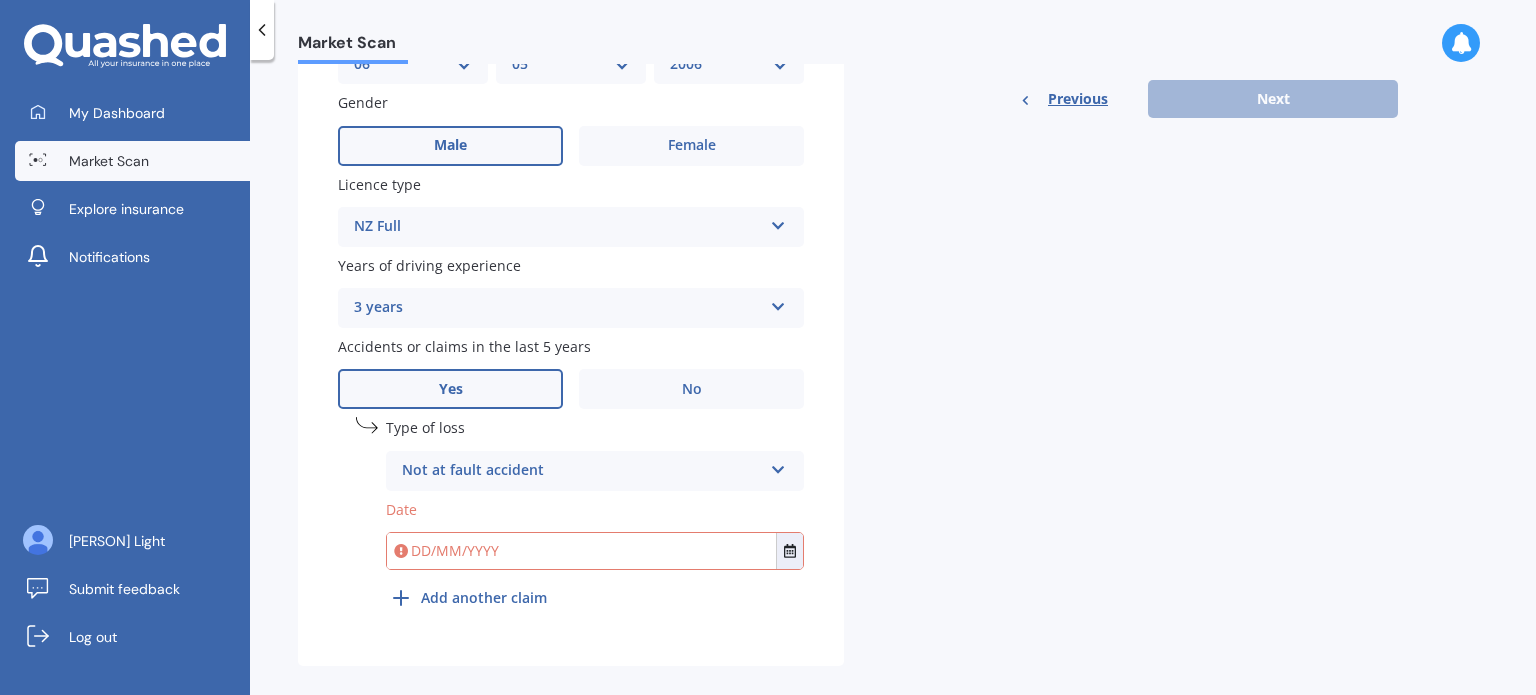 scroll, scrollTop: 699, scrollLeft: 0, axis: vertical 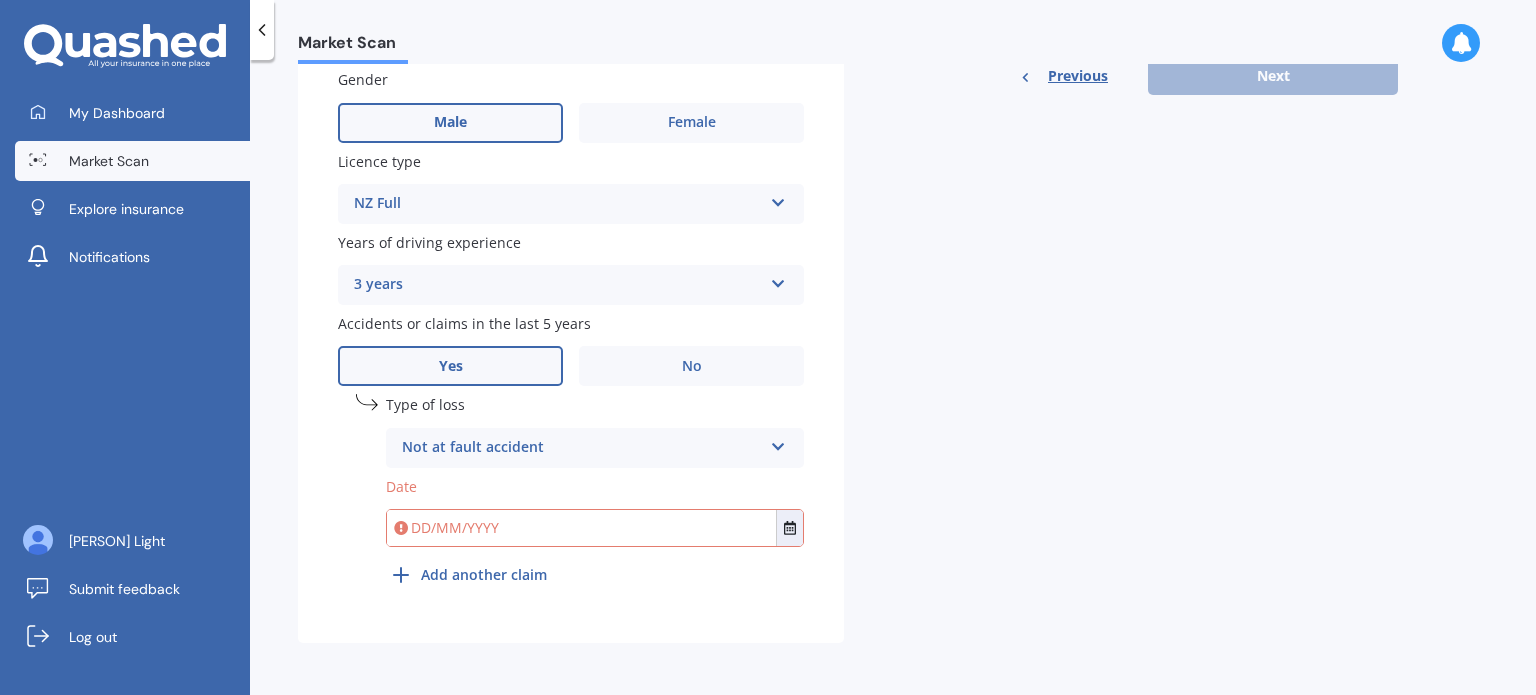 click at bounding box center [581, 528] 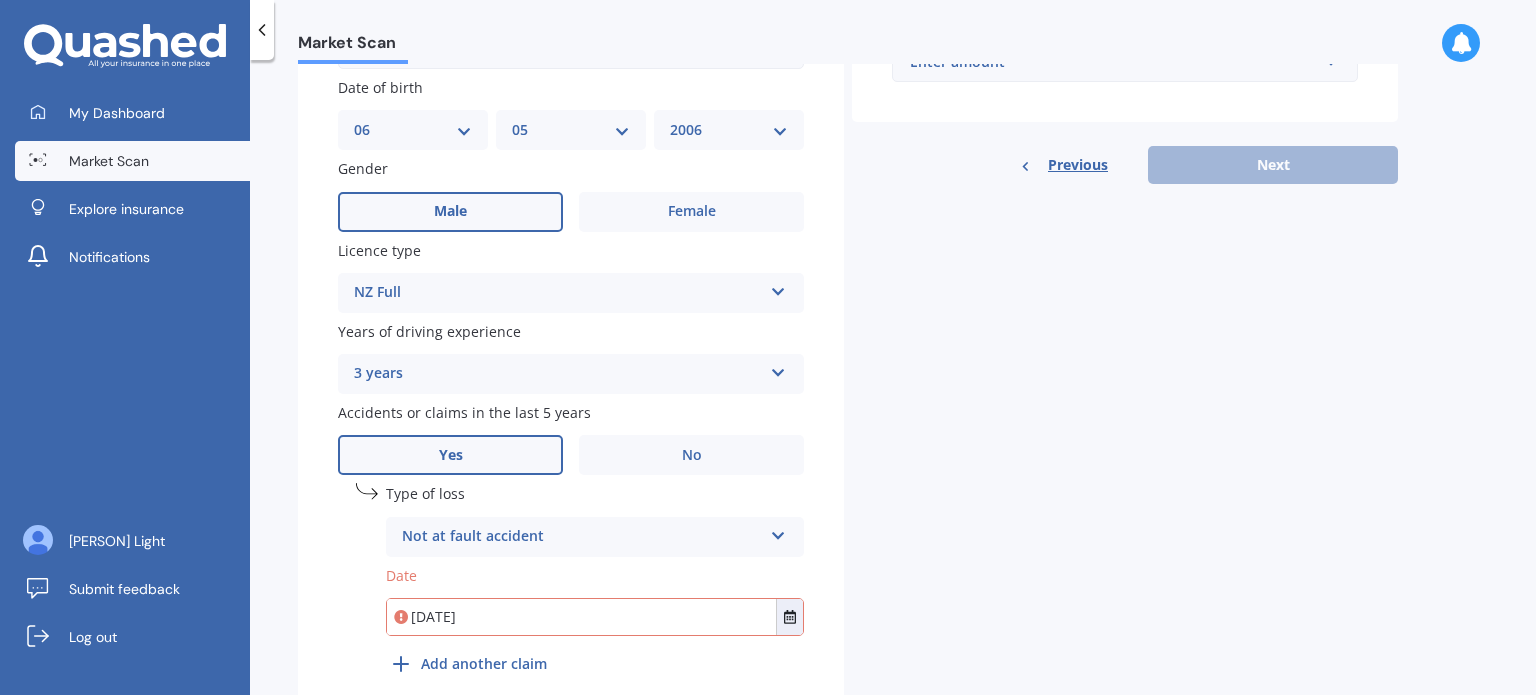 scroll, scrollTop: 609, scrollLeft: 0, axis: vertical 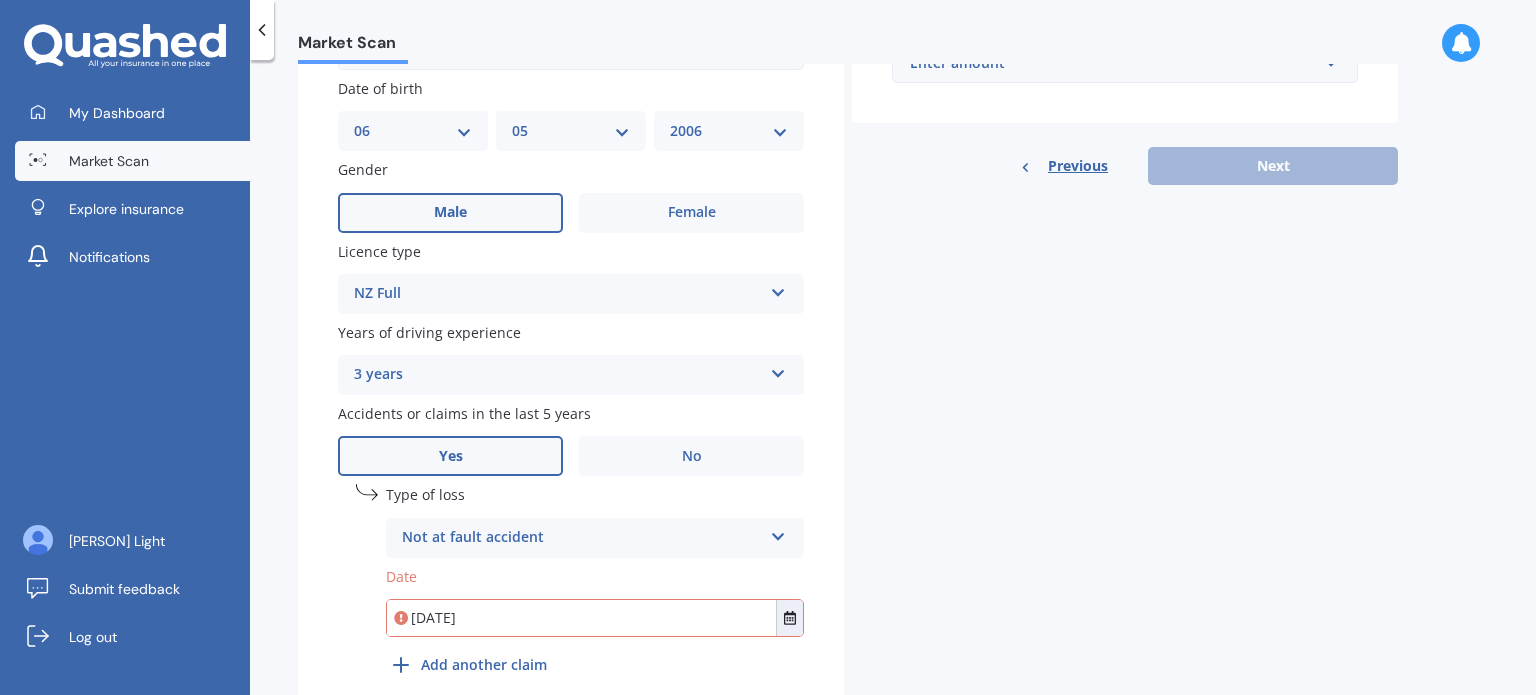 type on "[DATE]" 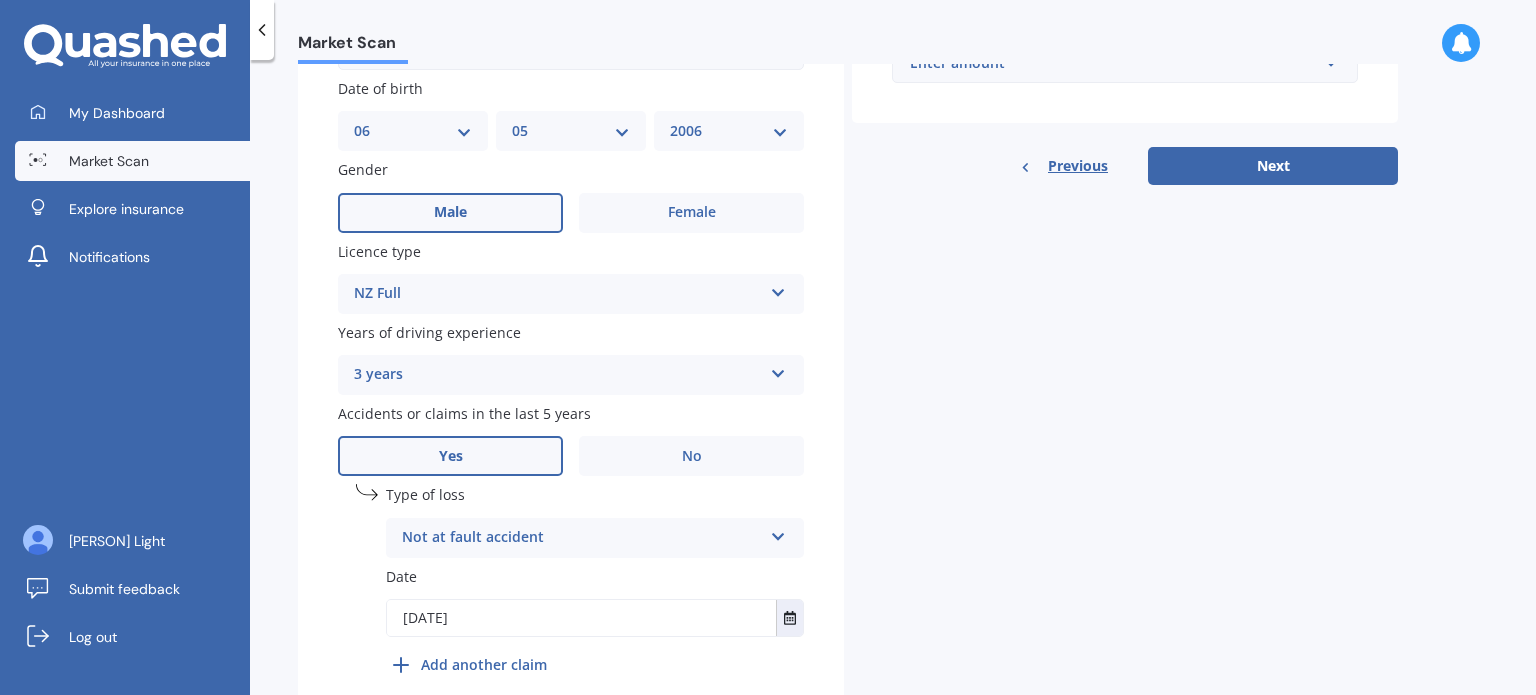 click on "Previous Next" at bounding box center [1125, 166] 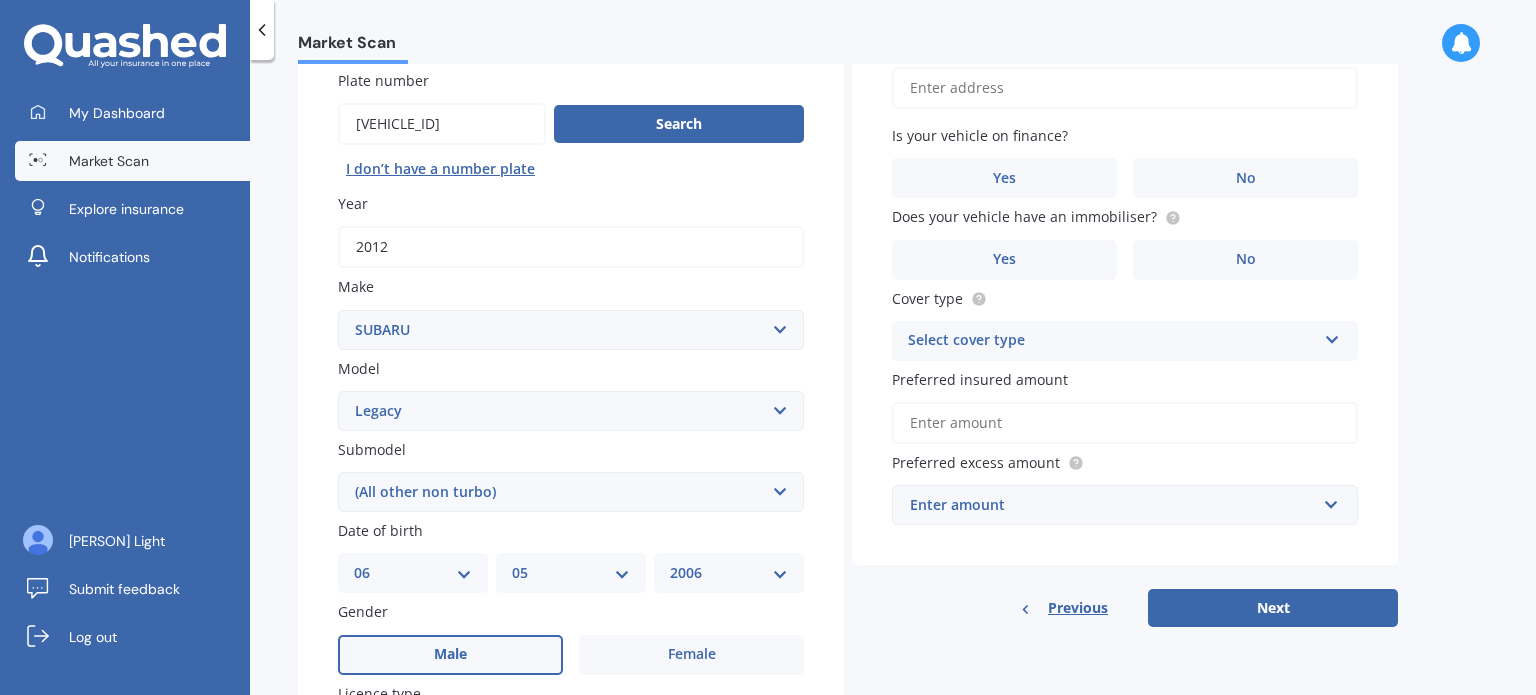 scroll, scrollTop: 0, scrollLeft: 0, axis: both 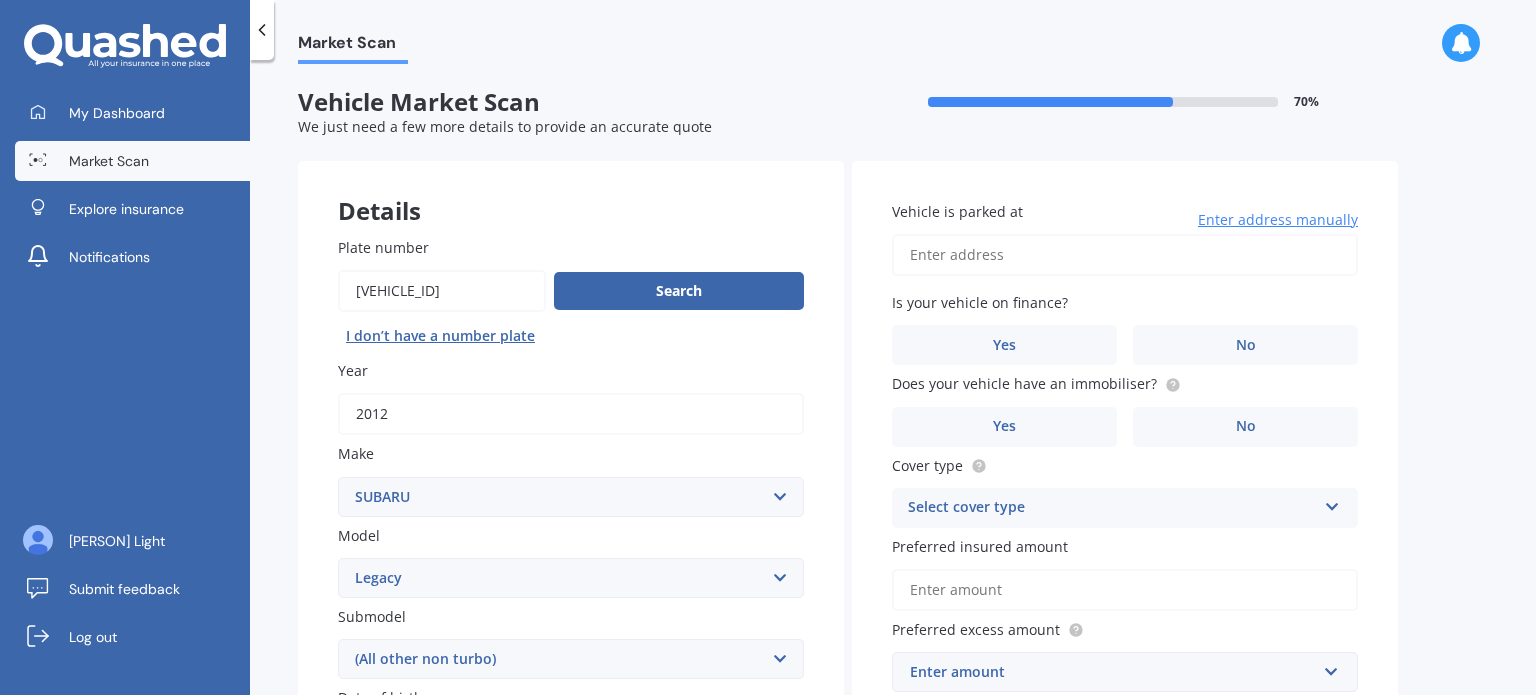 click on "Vehicle is parked at" at bounding box center (1125, 255) 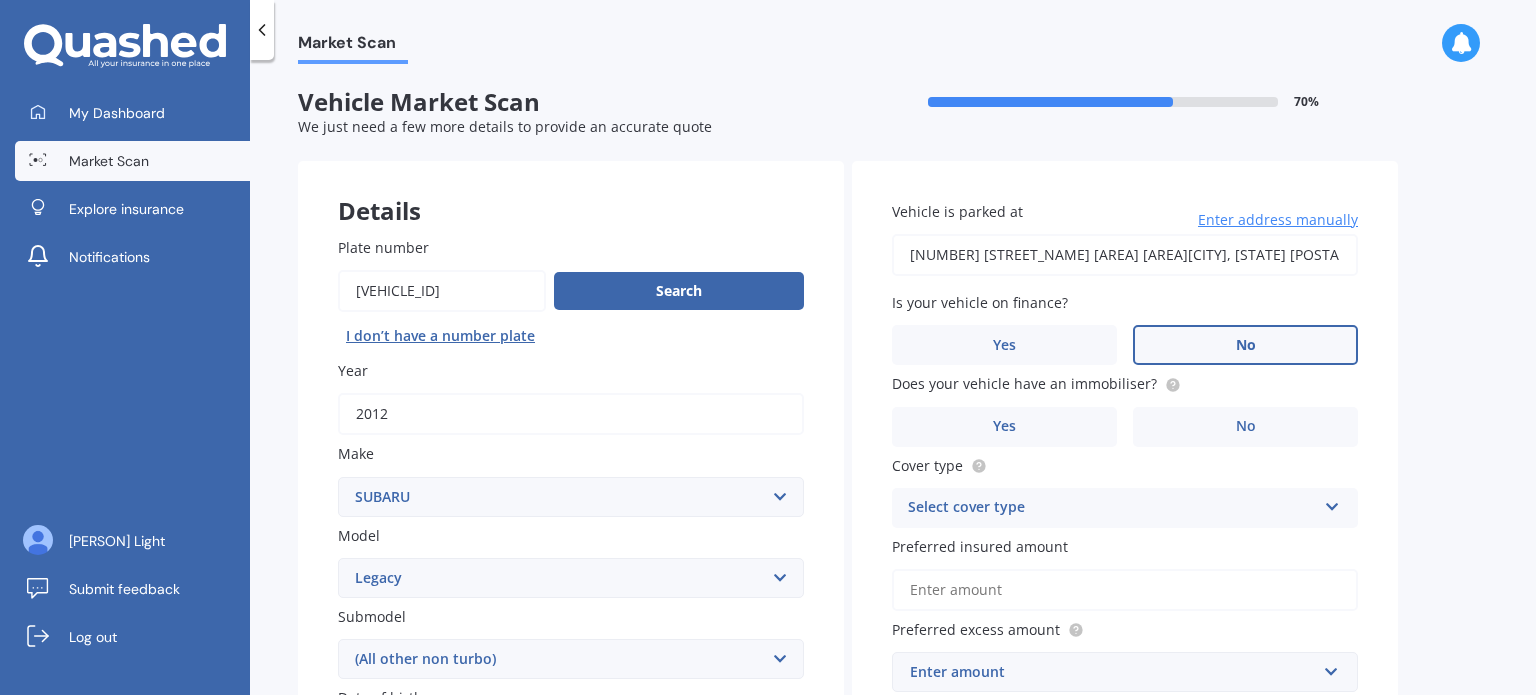 click on "No" at bounding box center [691, 822] 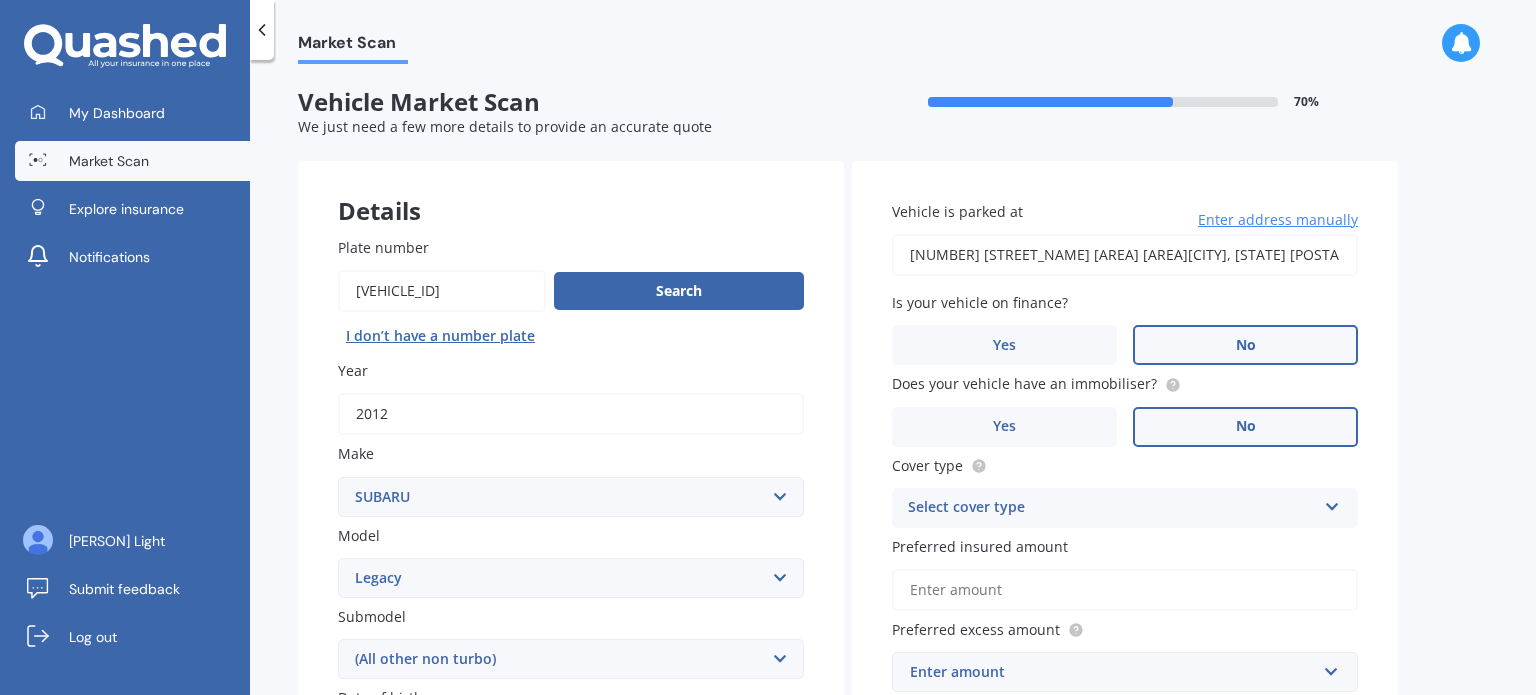 click on "No" at bounding box center (691, 822) 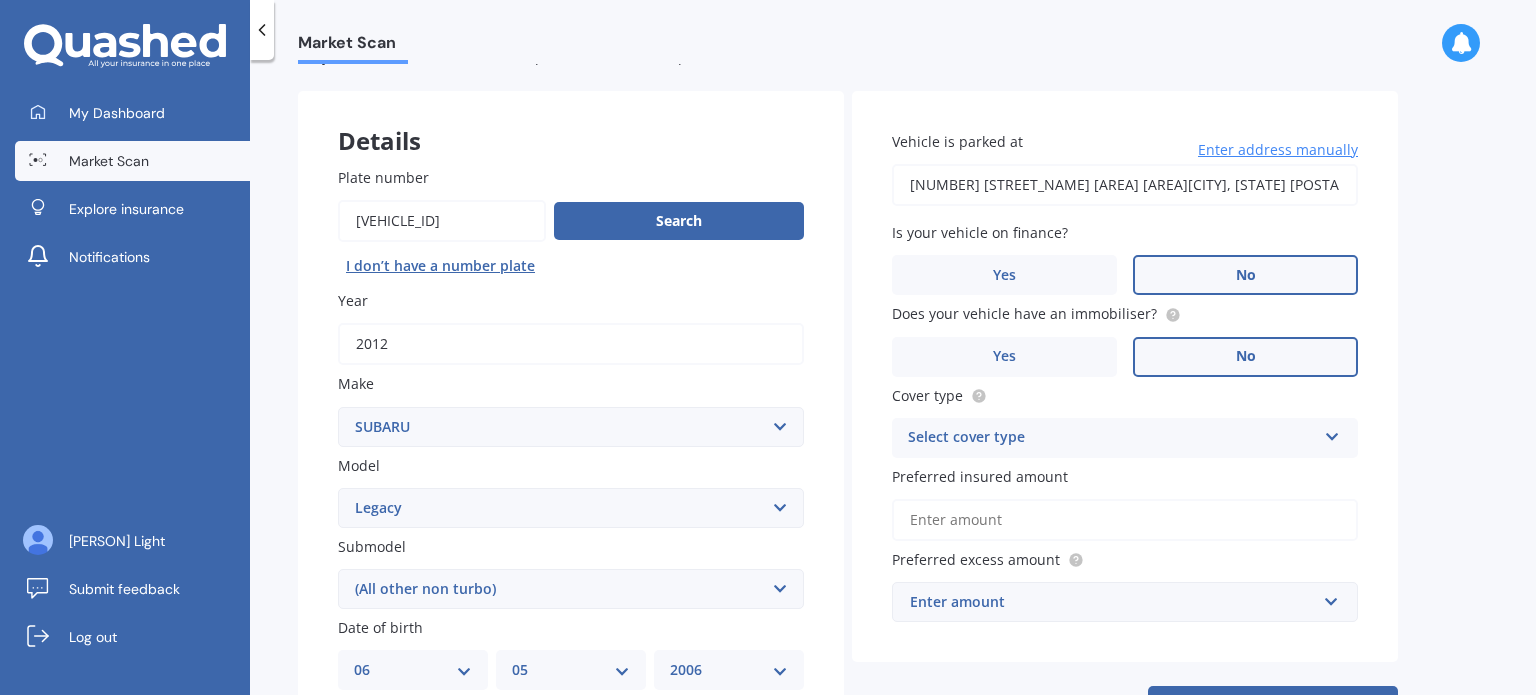 scroll, scrollTop: 108, scrollLeft: 0, axis: vertical 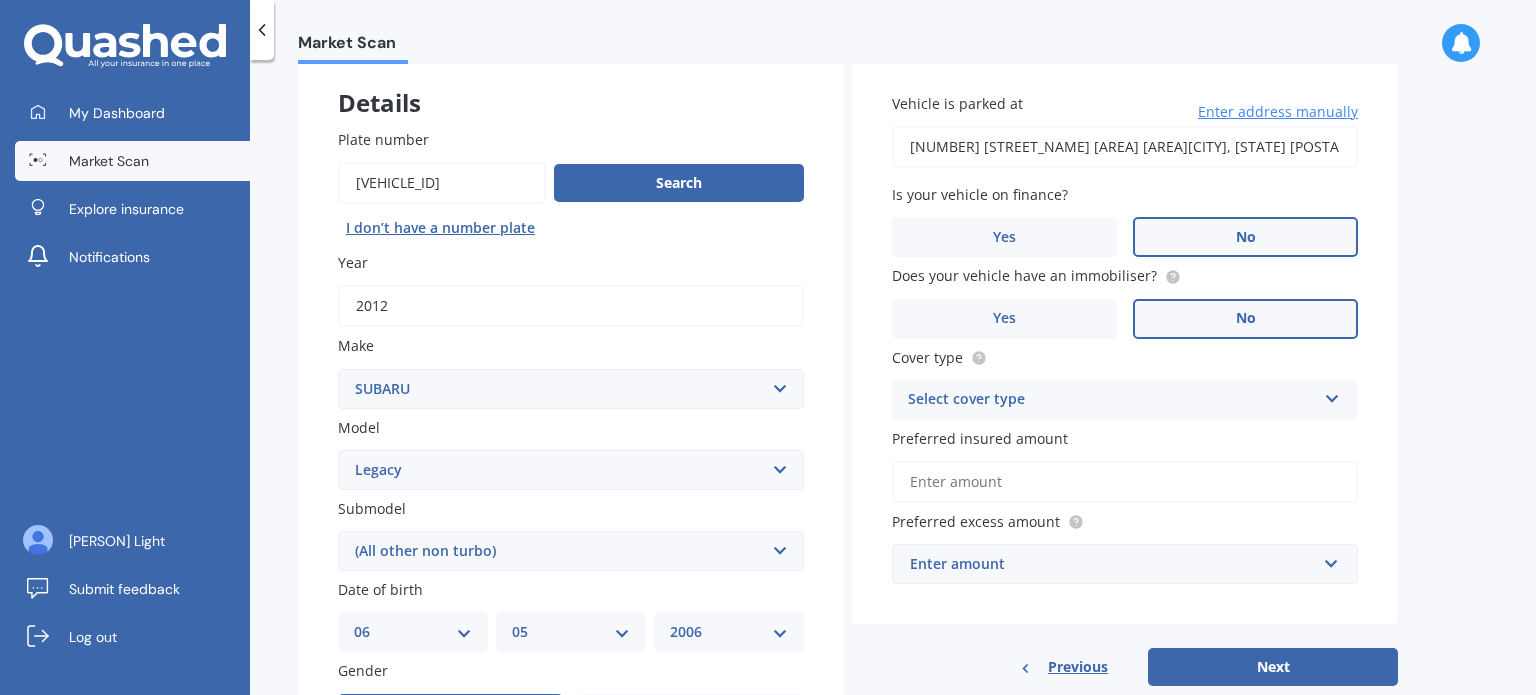 click on "Select cover type Comprehensive Third Party, Fire & Theft Third Party" at bounding box center [571, 795] 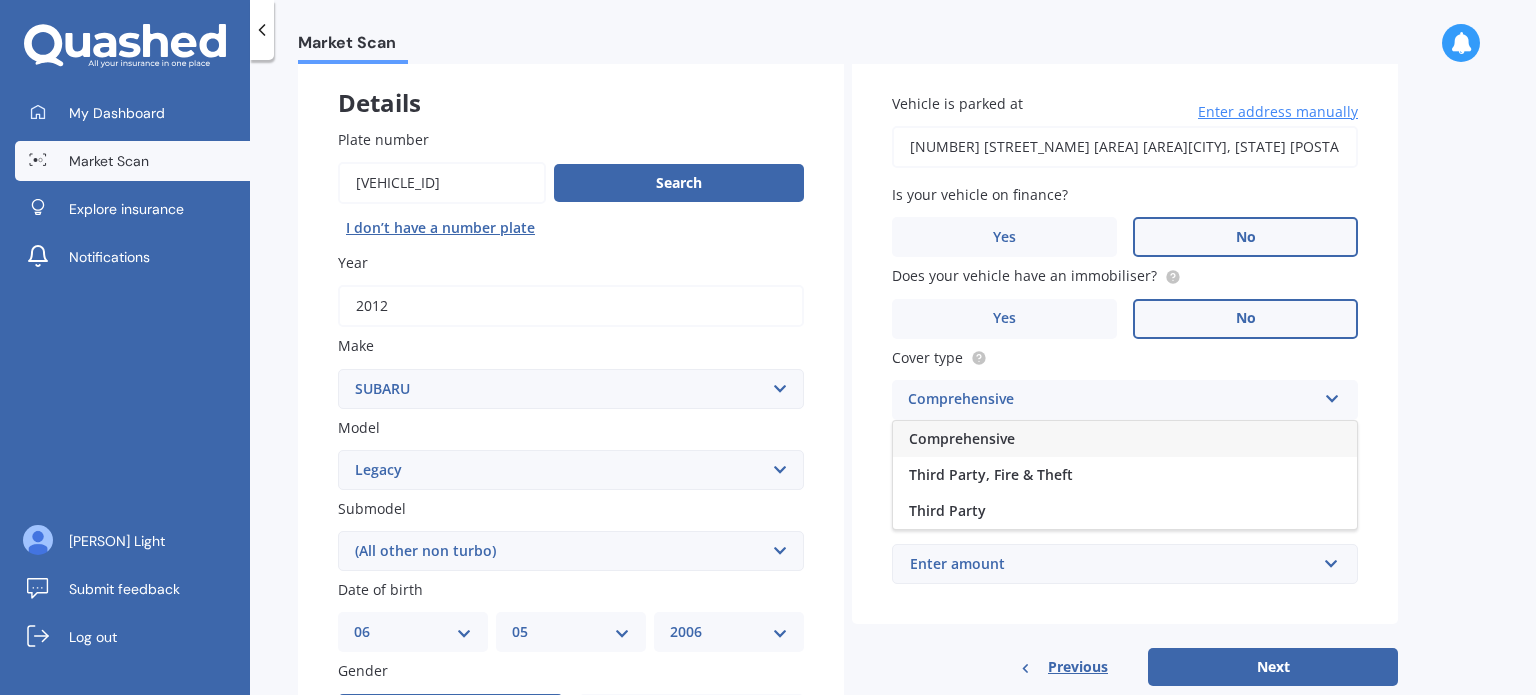 click on "Comprehensive" at bounding box center (1125, 439) 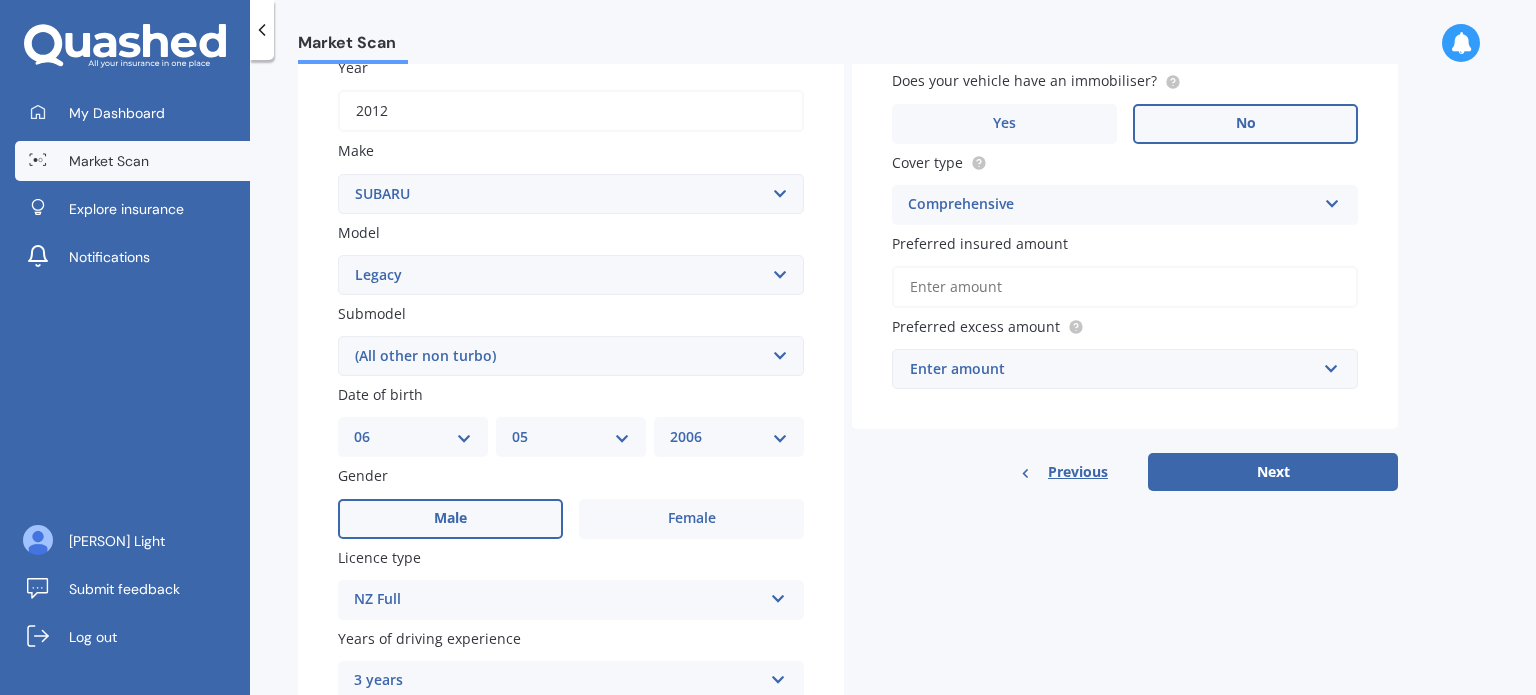 scroll, scrollTop: 307, scrollLeft: 0, axis: vertical 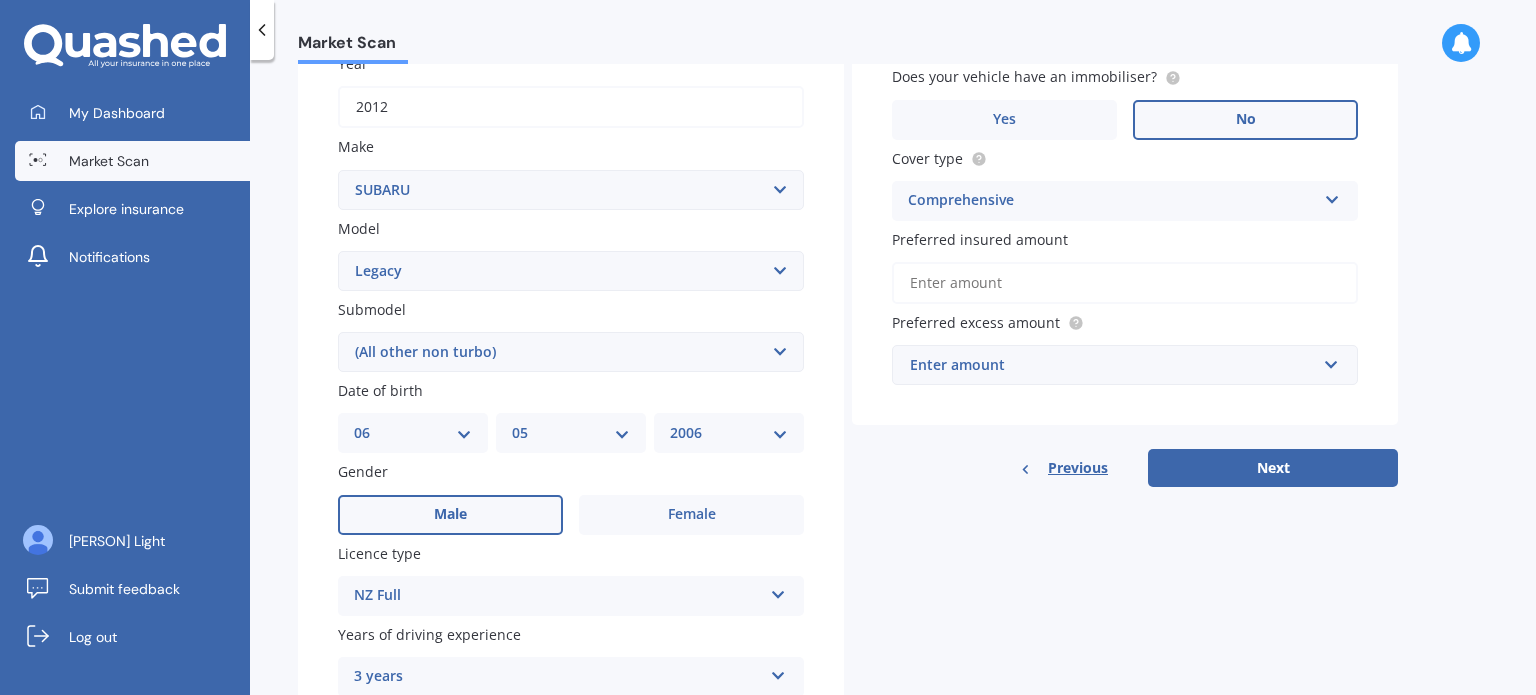 click on "Preferred insured amount" at bounding box center (1125, 283) 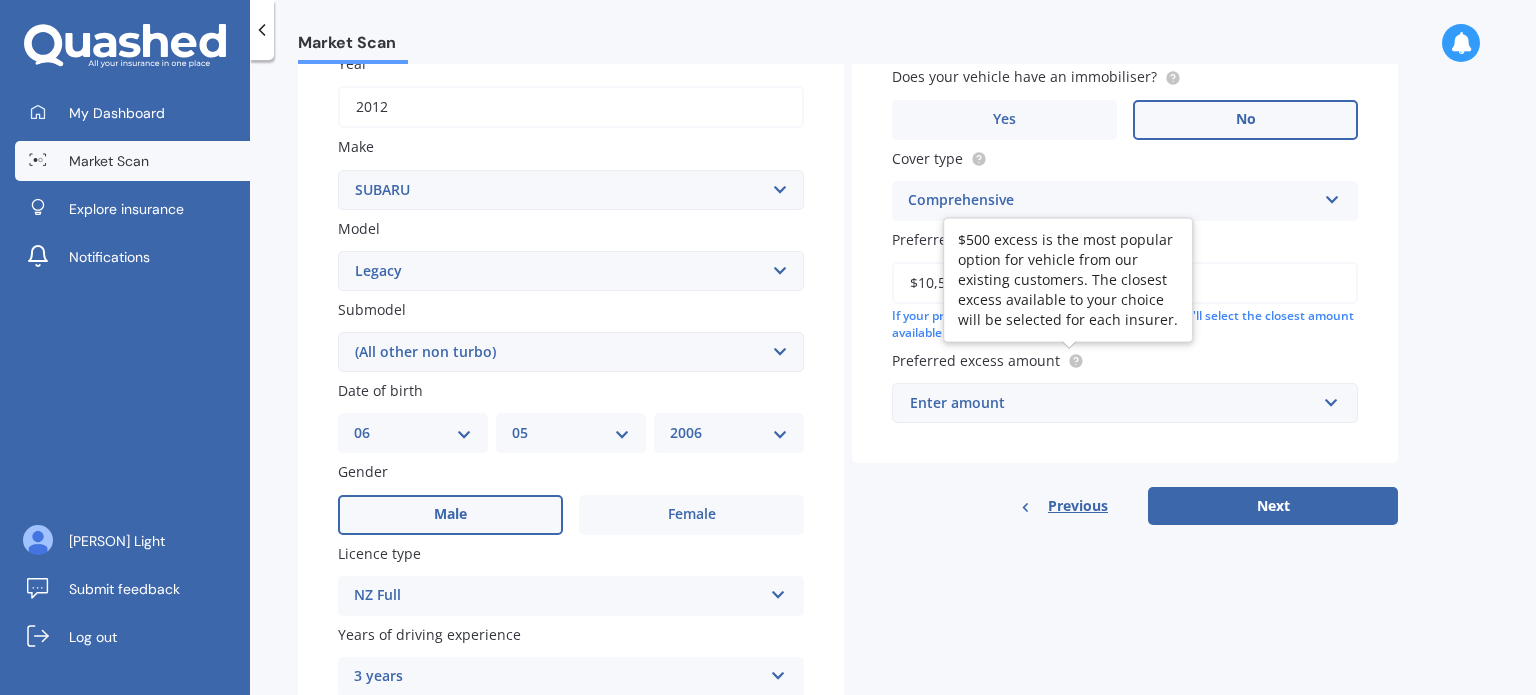 type on "$10,500" 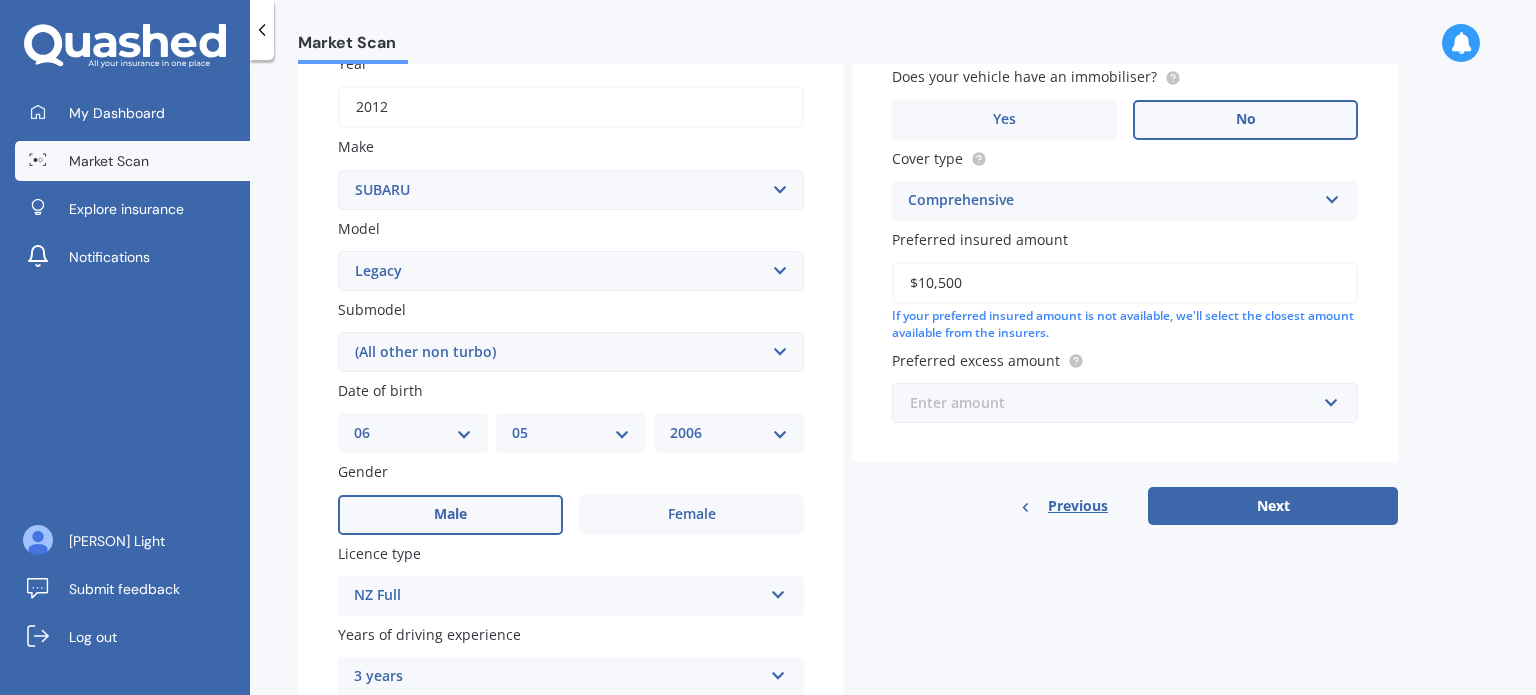 click at bounding box center (1118, 403) 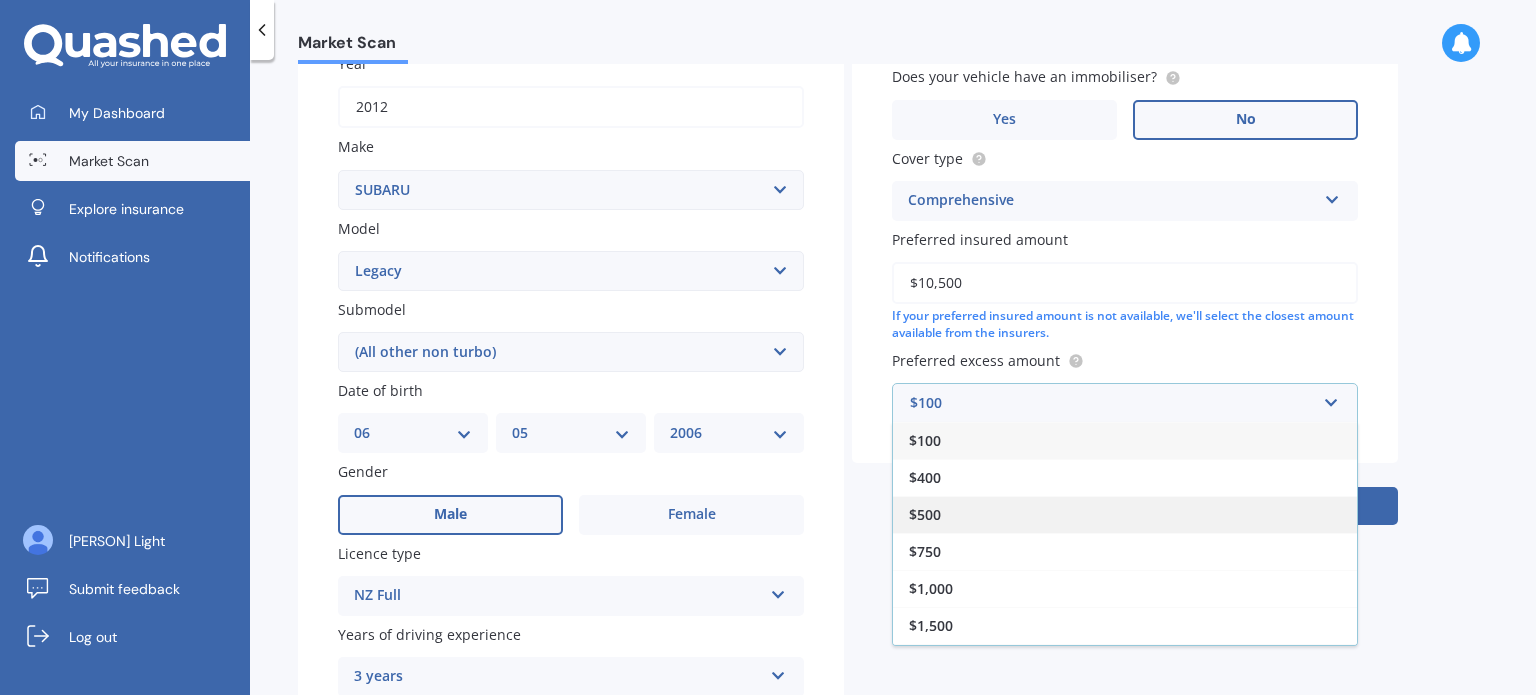 click on "$500" at bounding box center [1125, 514] 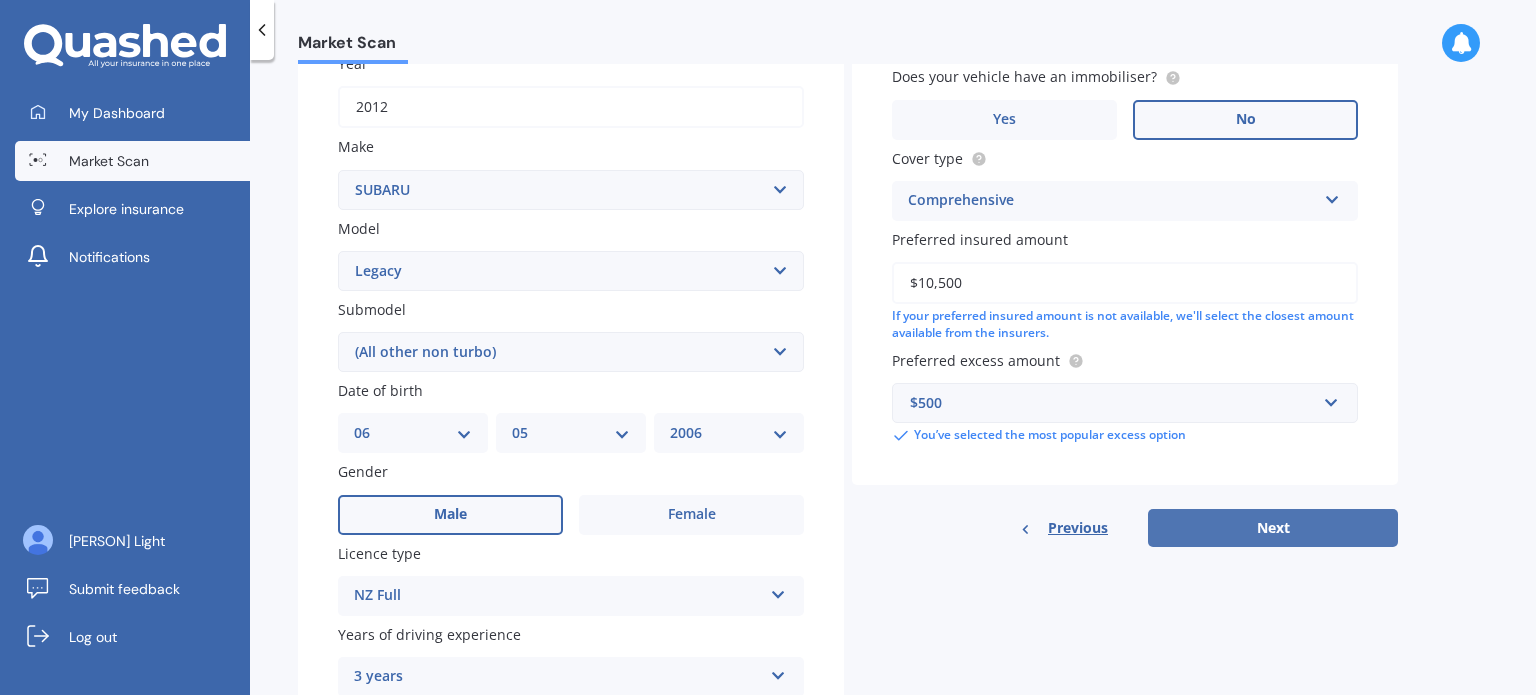 click on "Next" at bounding box center [1273, 528] 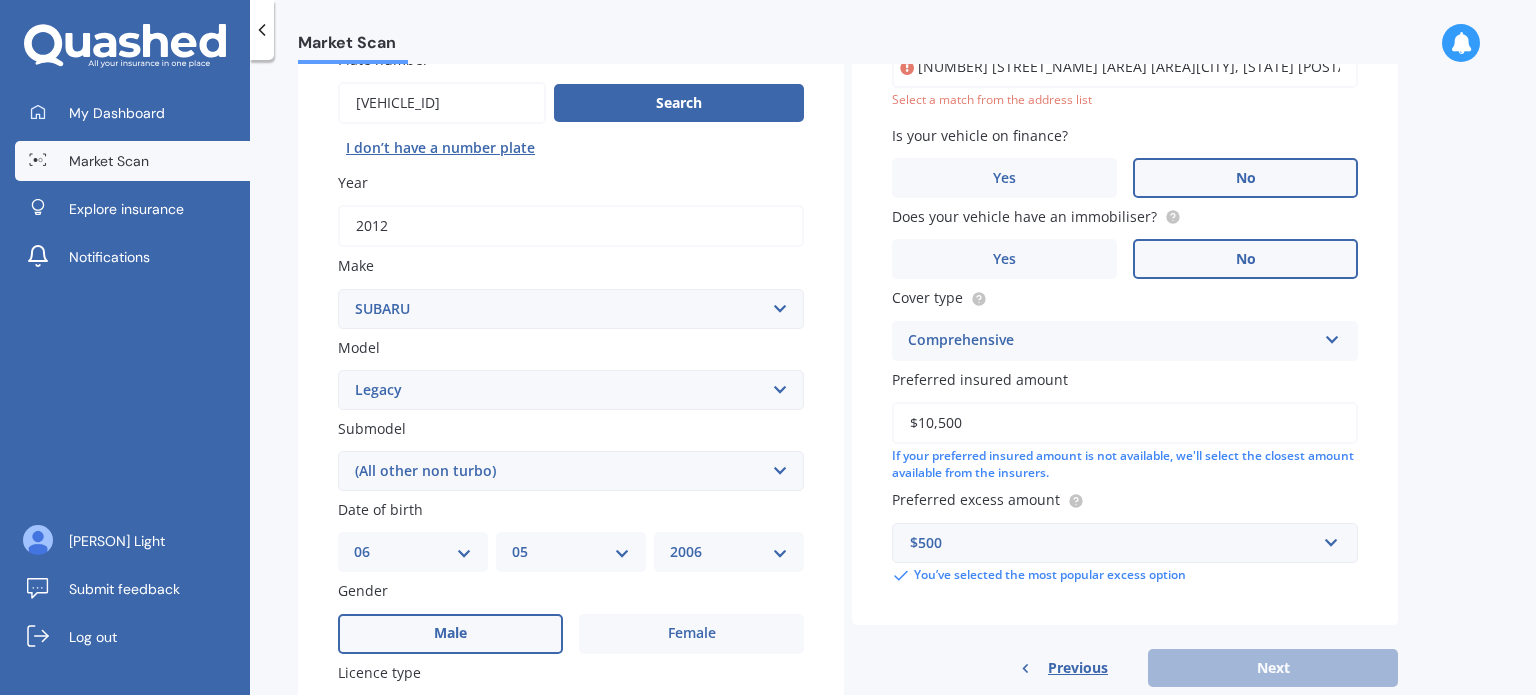scroll, scrollTop: 136, scrollLeft: 0, axis: vertical 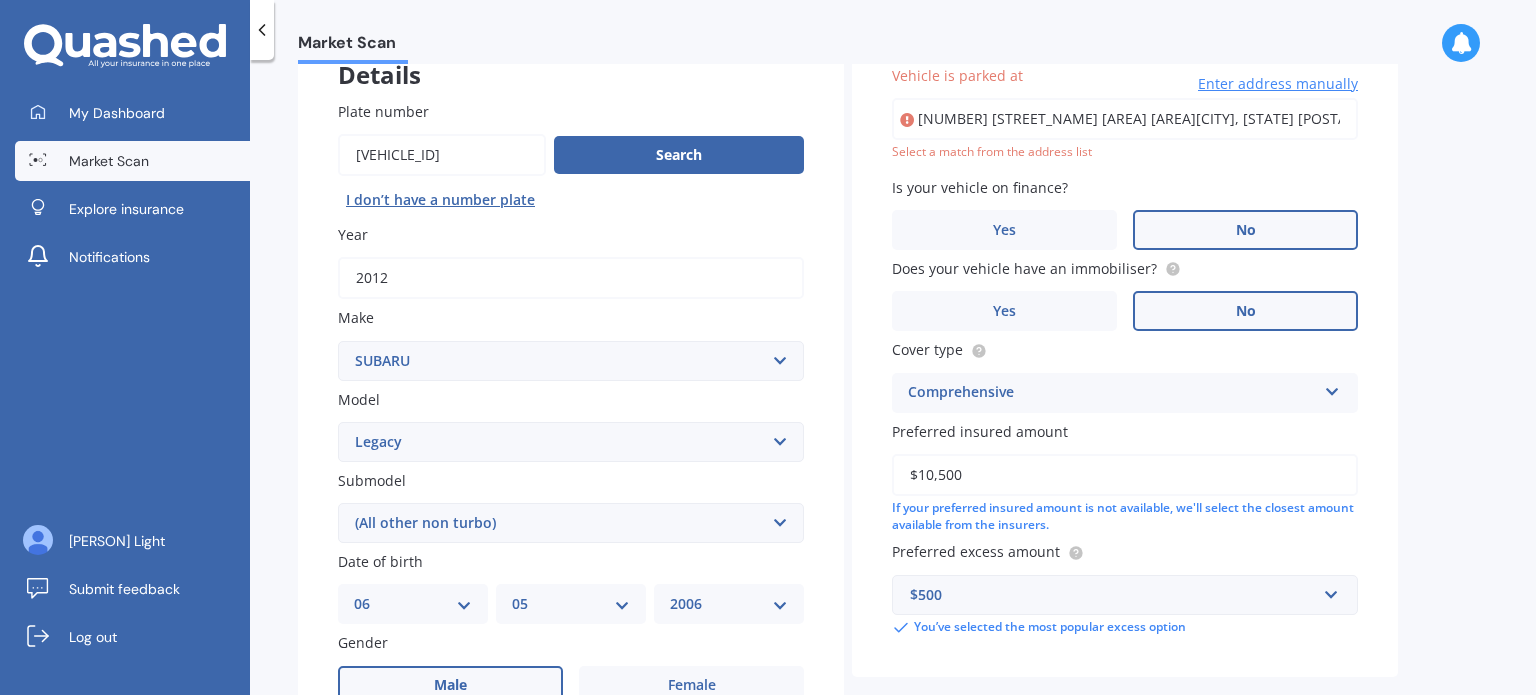 click on "[NUMBER] [STREET_NAME] [AREA] [AREA][CITY], [STATE] [POSTAL_CODE]" at bounding box center (1125, 119) 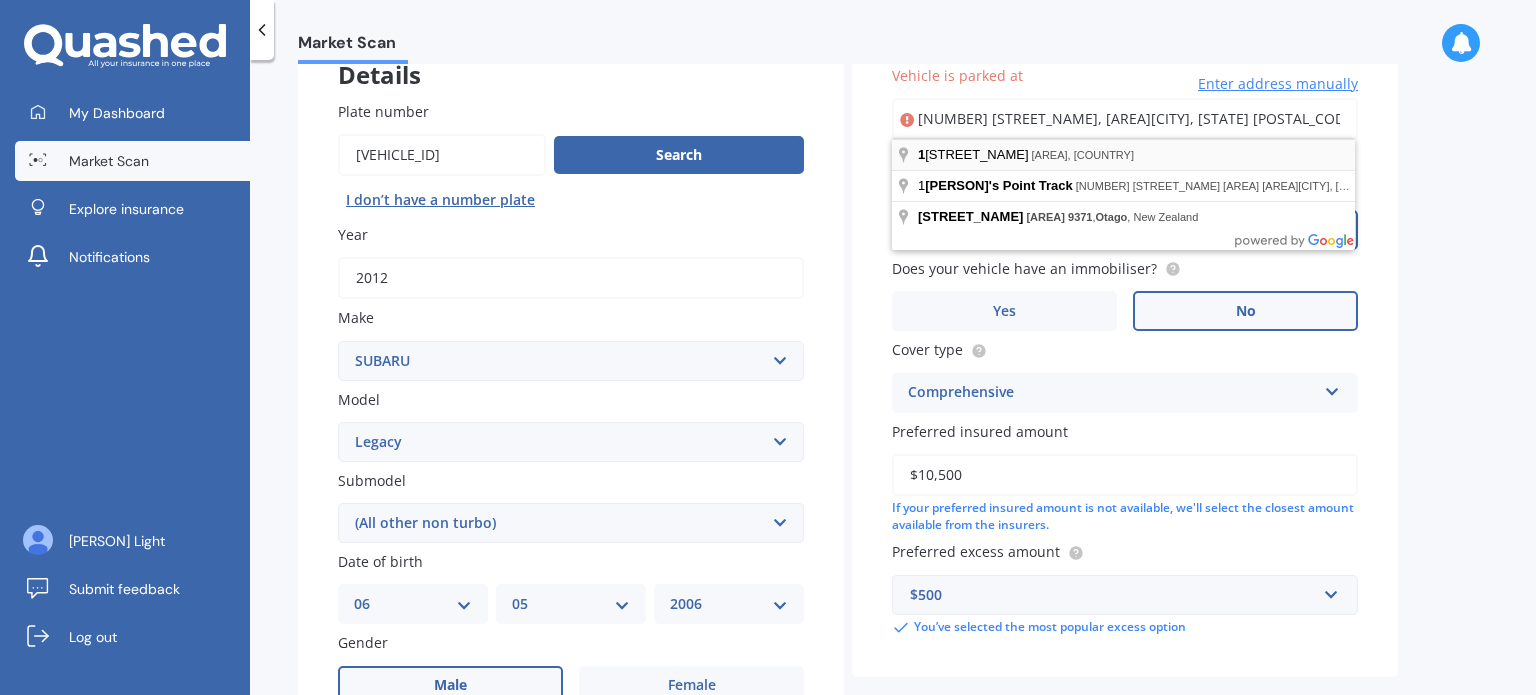 type on "[NUMBER] [STREET_NAME], [AREA][CITY], [STATE] [POSTAL_CODE]" 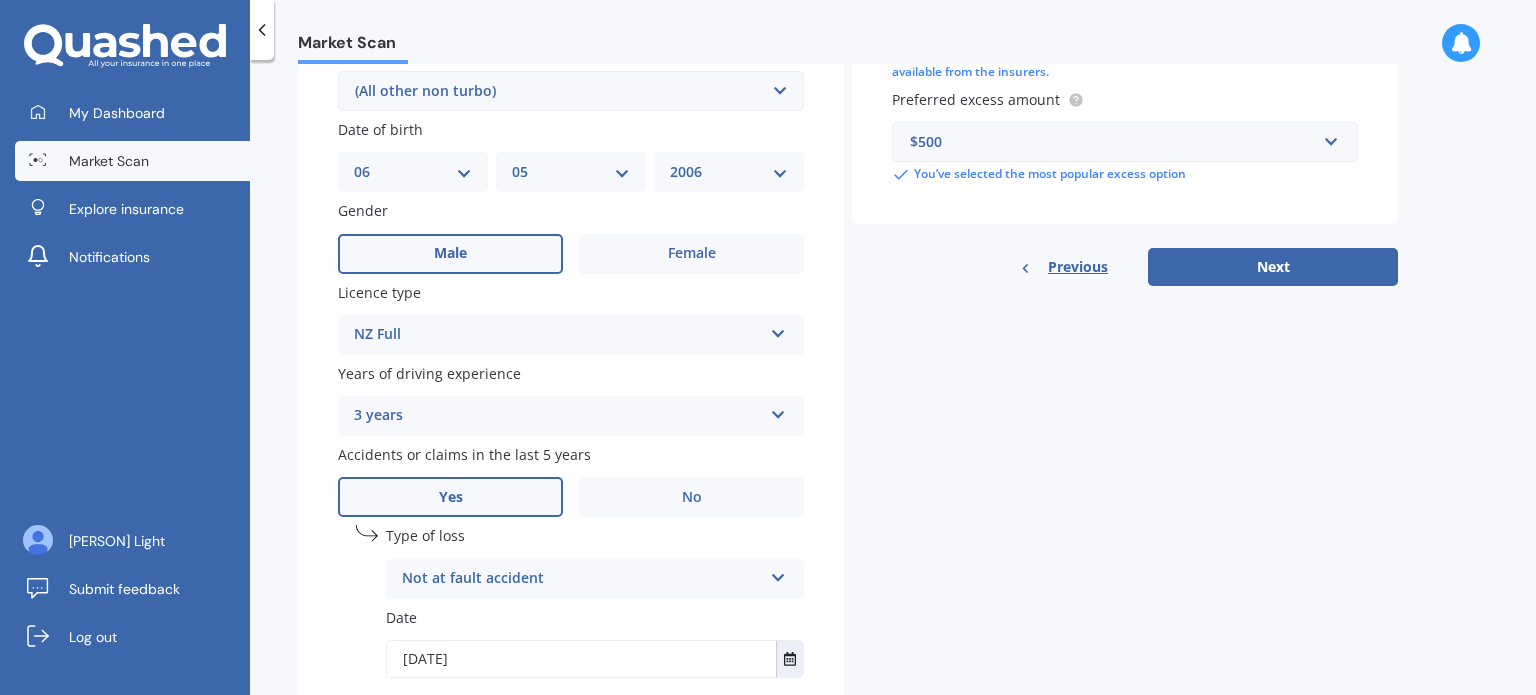 scroll, scrollTop: 612, scrollLeft: 0, axis: vertical 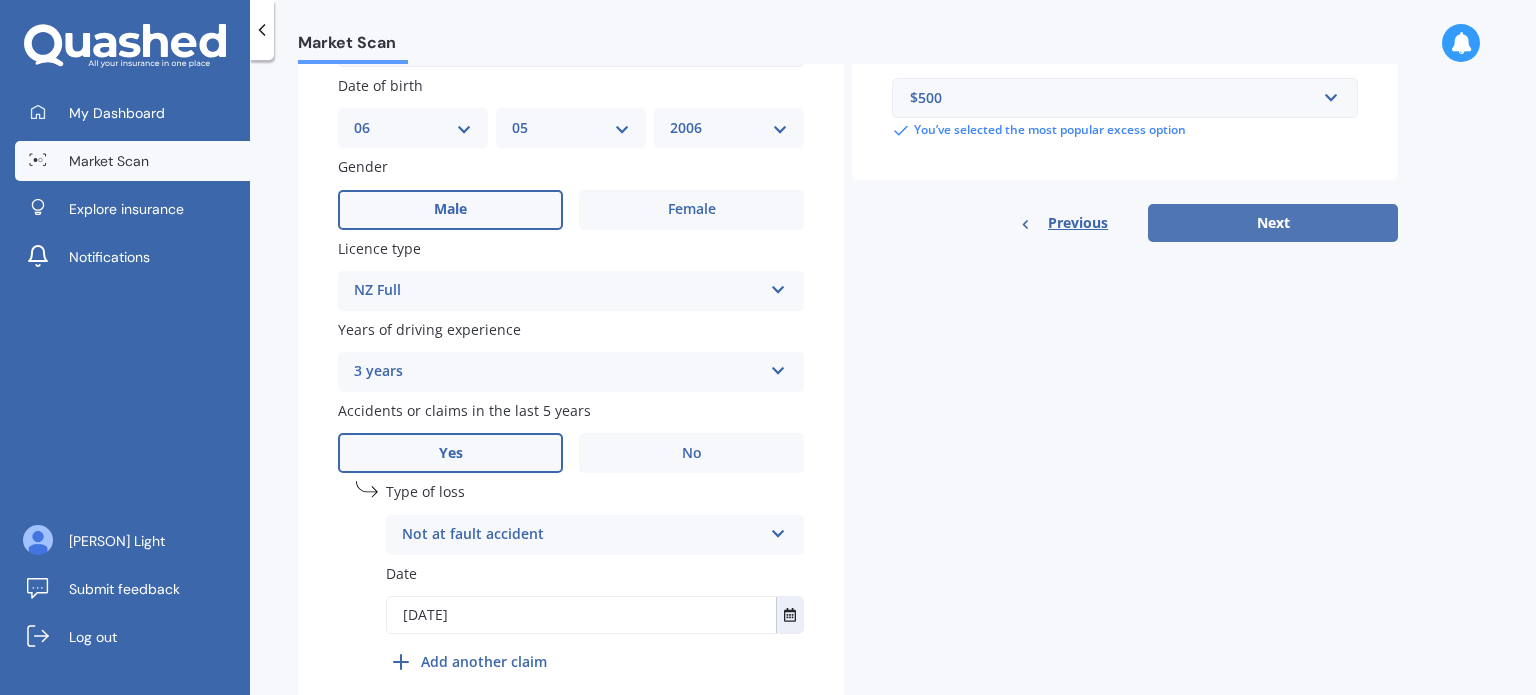 click on "Next" at bounding box center (1273, 223) 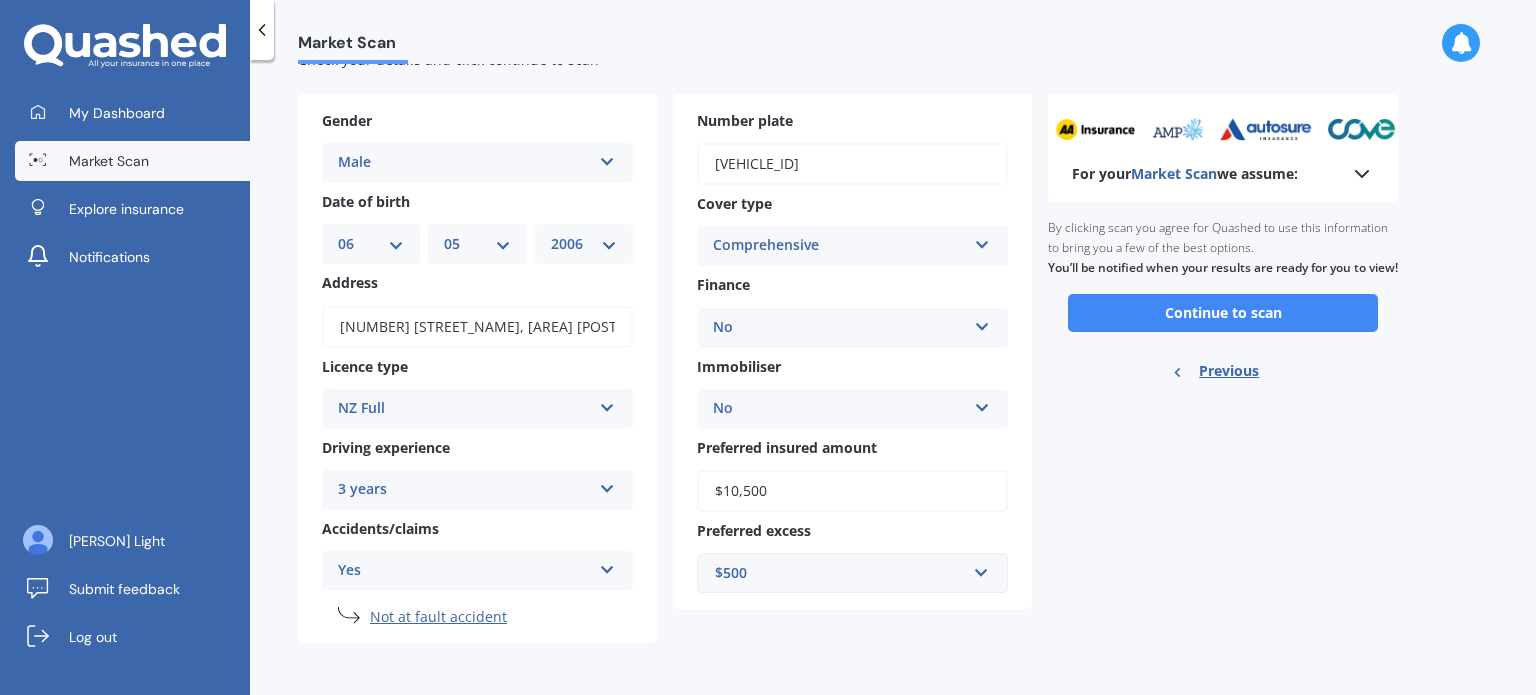 scroll, scrollTop: 0, scrollLeft: 0, axis: both 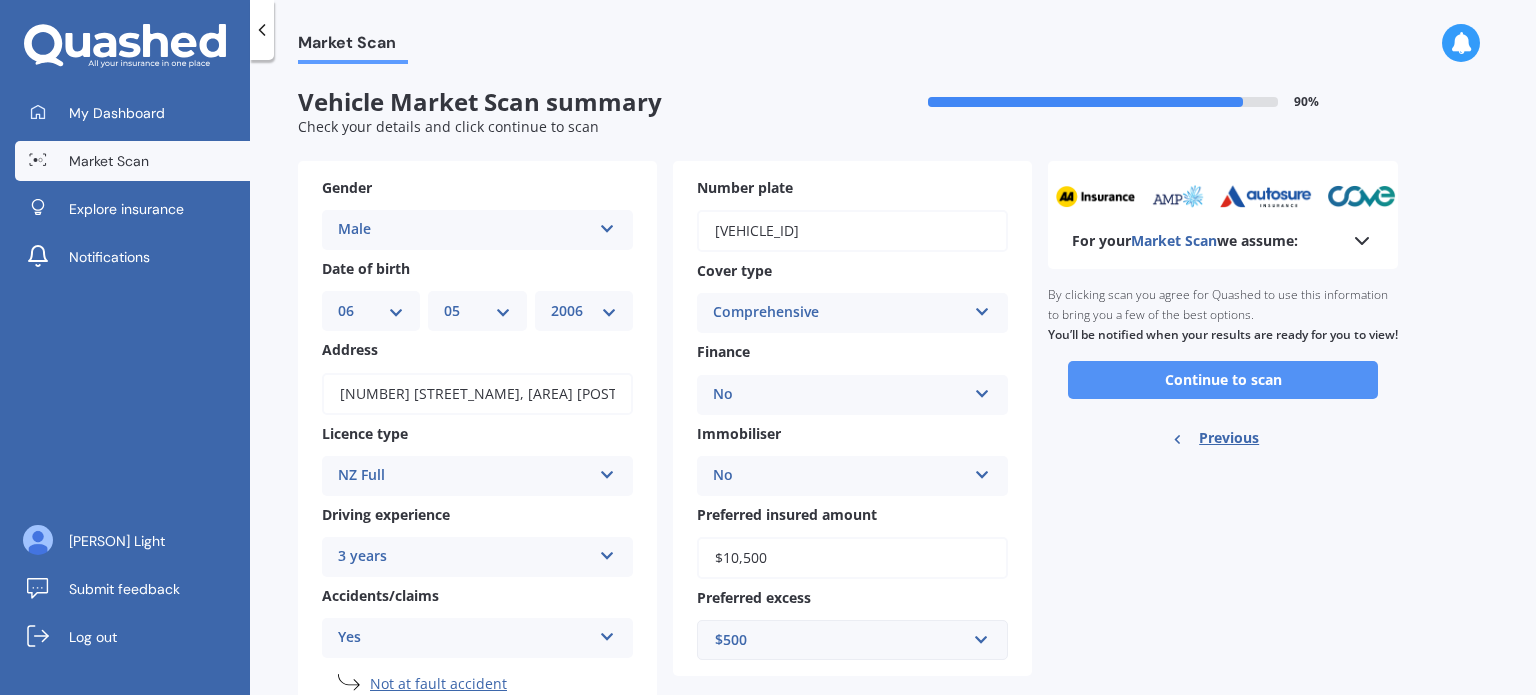 click on "Continue to scan" at bounding box center [1223, 380] 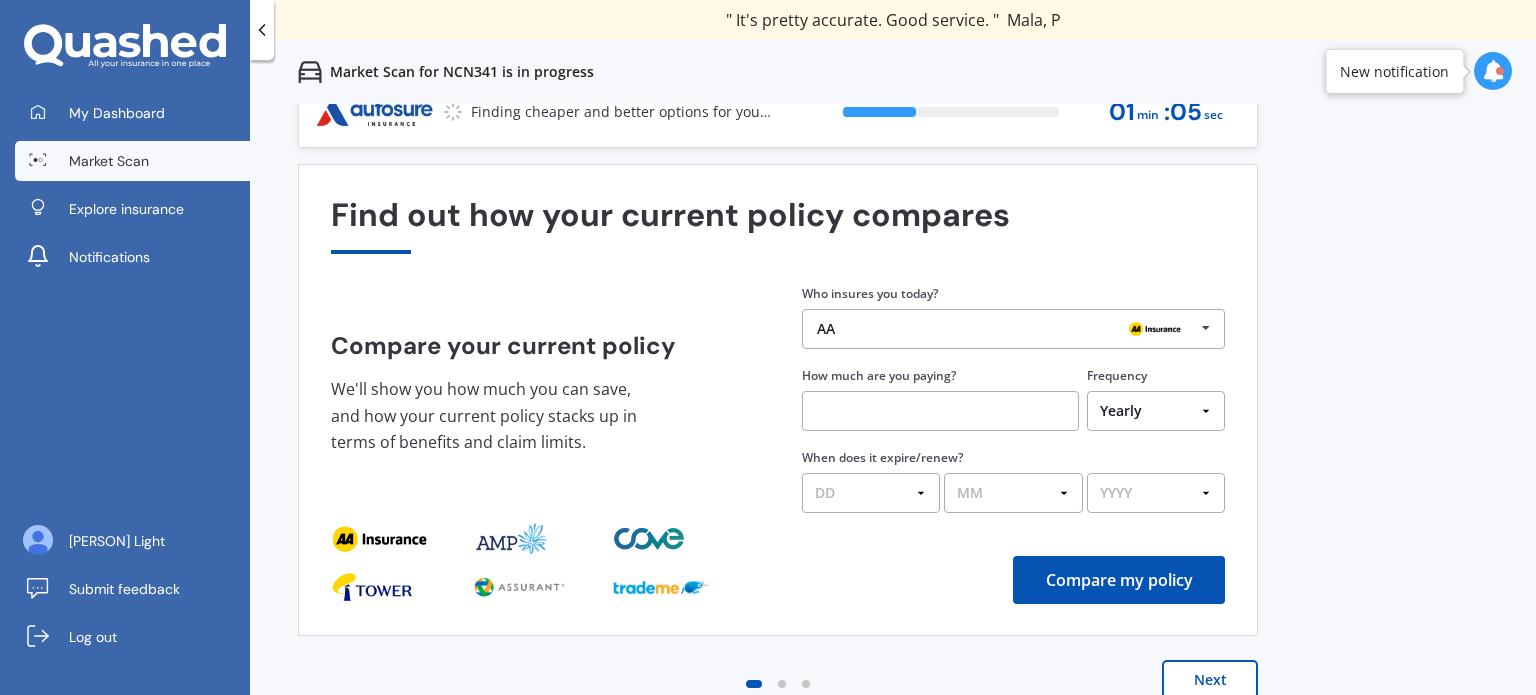 scroll, scrollTop: 0, scrollLeft: 0, axis: both 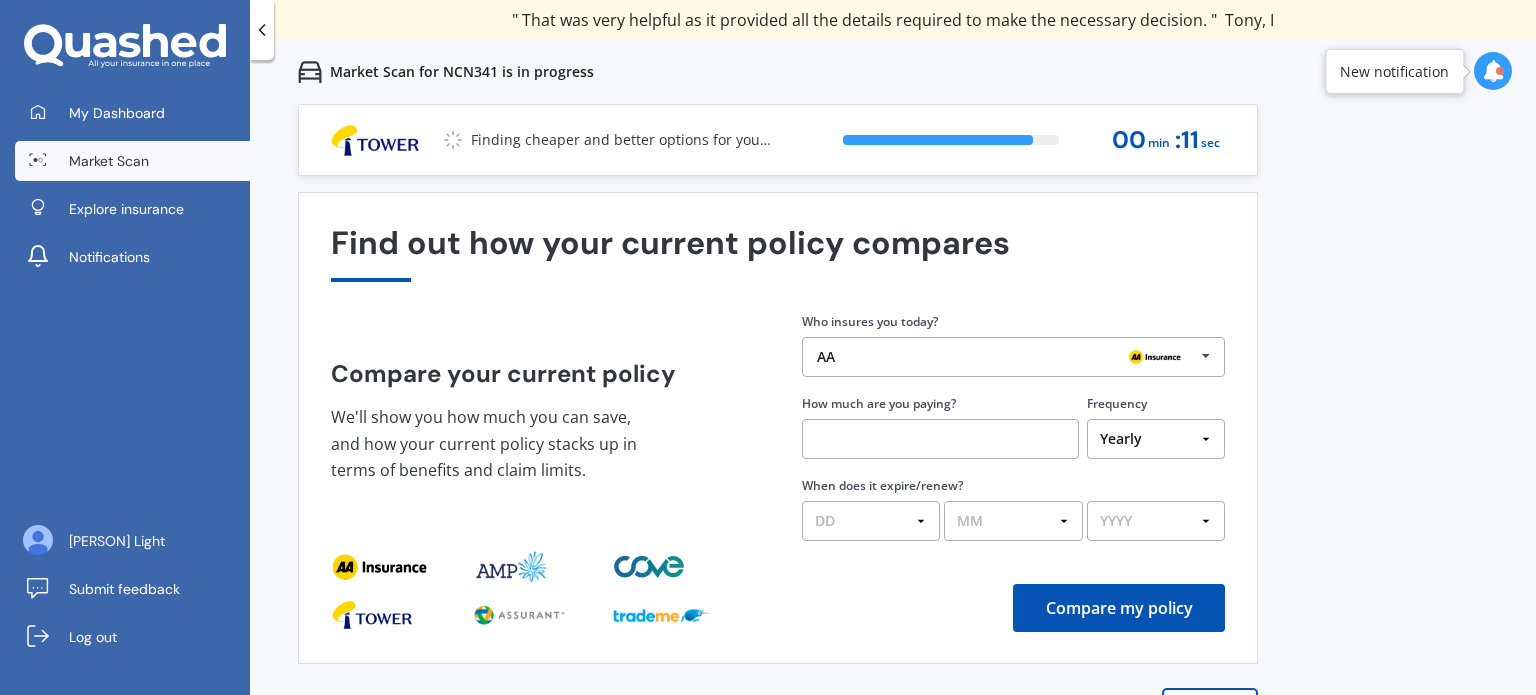 click on "Previous 60,000+ Kiwis have signed up to shop and save on insurance with us " Helpful tool, just that my current insurance is cheaper. " [PERSON], [INITIAL] " I have already recommended Quashed to many family and friends. This is fantastic. Thank you. " [PERSON], [INITIAL] " A very useful tool and is easy to use. Highly recommended! " [PERSON], [INITIAL] " Useful tool to check whether our current prices are competitive - which they are. " [PERSON], [INITIAL] " My current car insurance was half of the cheapest quoted here, so I'll stick with them. " [PERSON], [INITIAL] " Gave exactly the same results. " [PERSON], [INITIAL] " It's pretty accurate. Good service. " [PERSON], [INITIAL] " That was very helpful as it provided all the details required to make the necessary decision. " [PERSON], [INITIAL] " I've already recommended to a number of people. " [PERSON], [INITIAL] " Good to know my existing cover is so good! " [PERSON], [INITIAL] " Excellent site! I saved $300 off my existing policy. " [PERSON], [INITIAL] " Great stuff team! first time using it, and it was very clear and concise. " [PERSON], [INITIAL] Next 88 % 00 min : 11 sec" at bounding box center [893, 421] 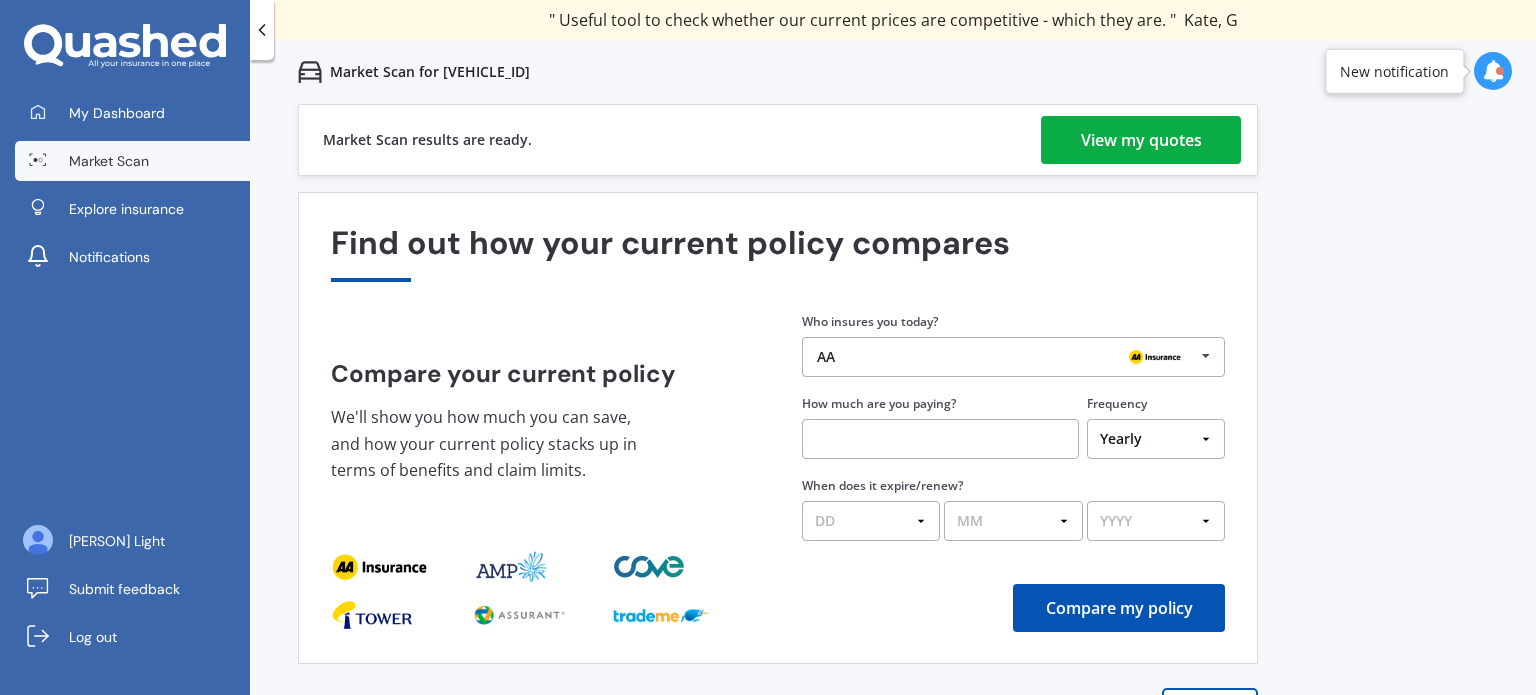 click on "View my quotes" at bounding box center (1141, 140) 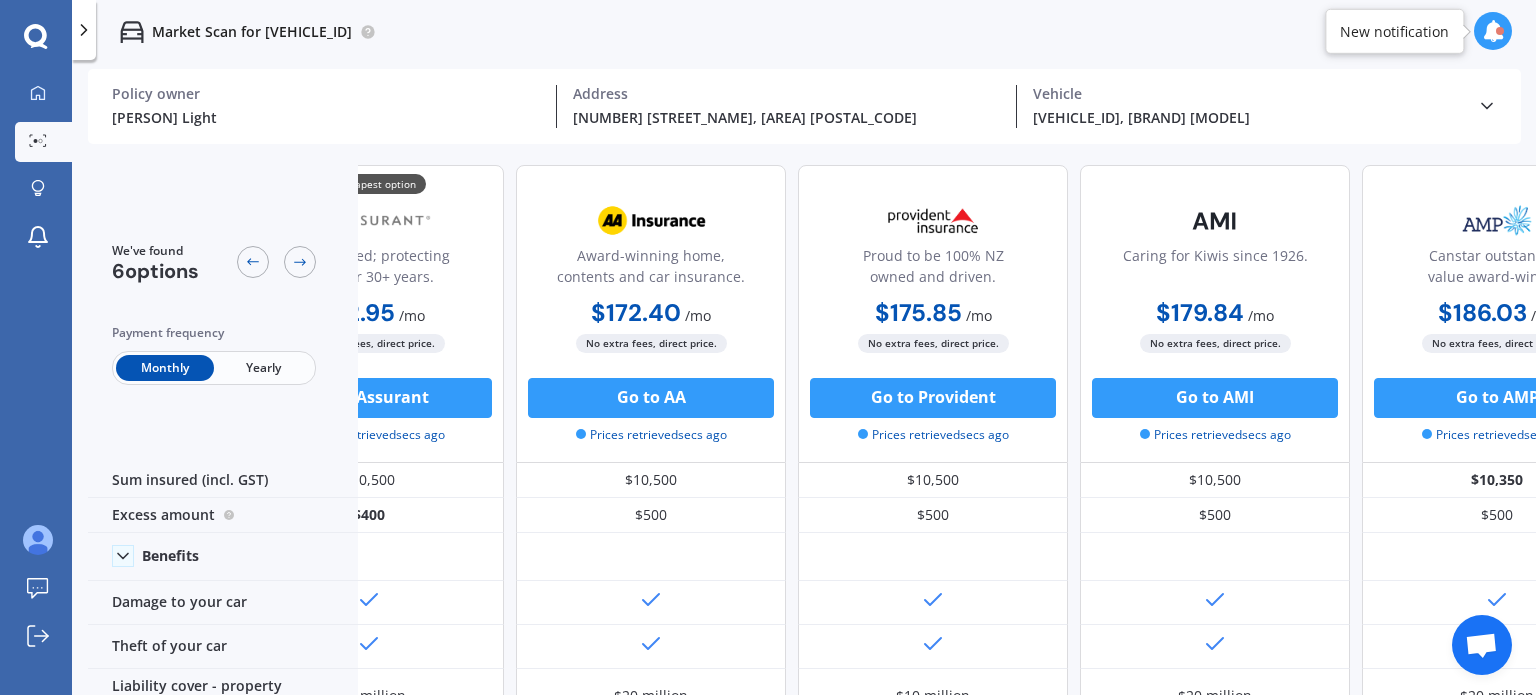 scroll, scrollTop: 0, scrollLeft: 0, axis: both 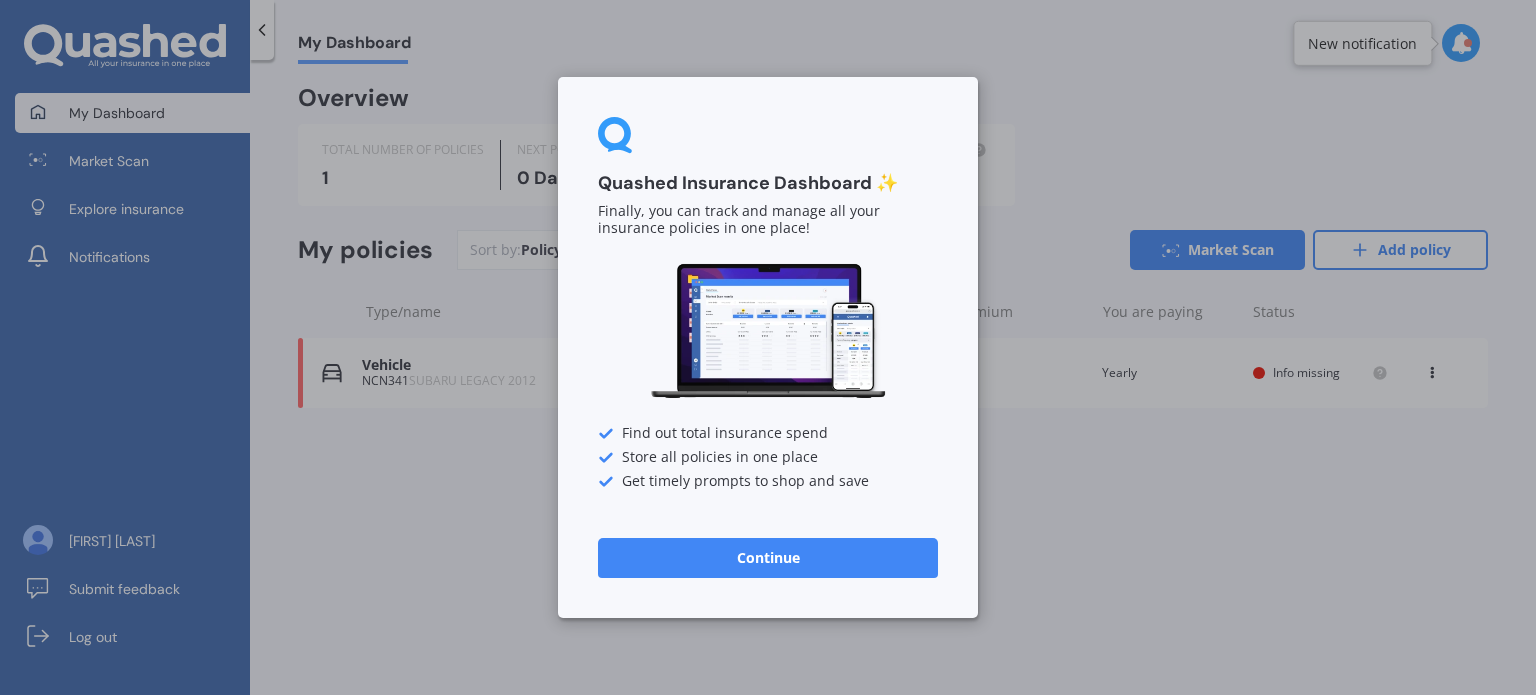 click on "Continue" at bounding box center [768, 558] 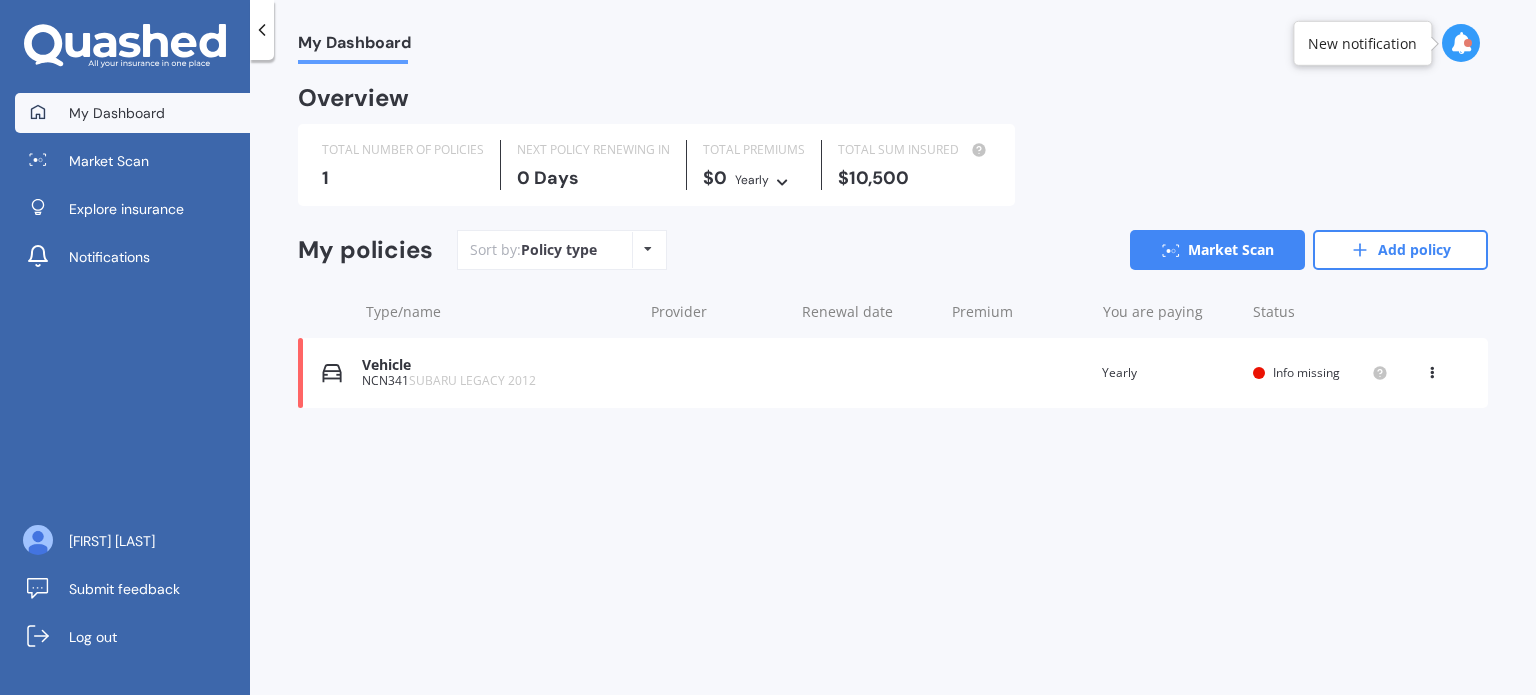 click on "Info missing" at bounding box center [1306, 372] 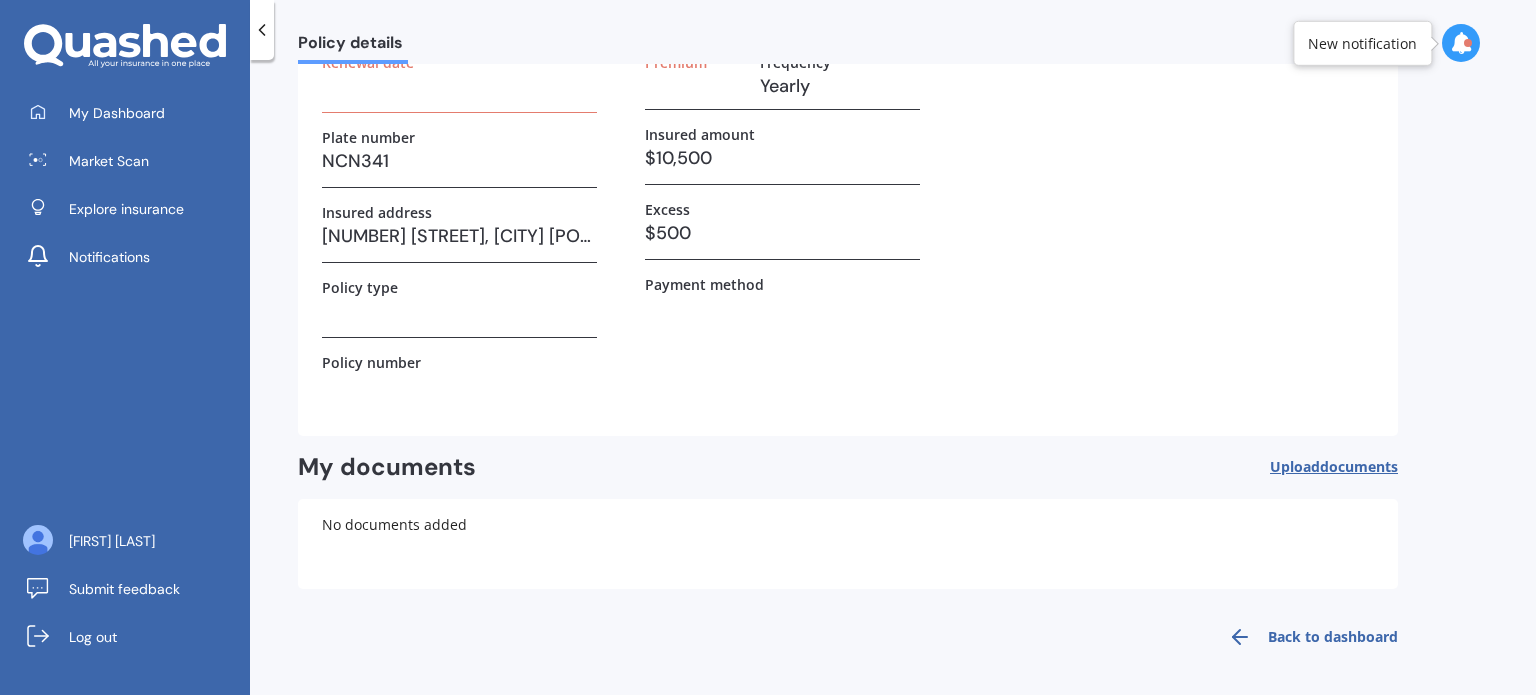 scroll, scrollTop: 0, scrollLeft: 0, axis: both 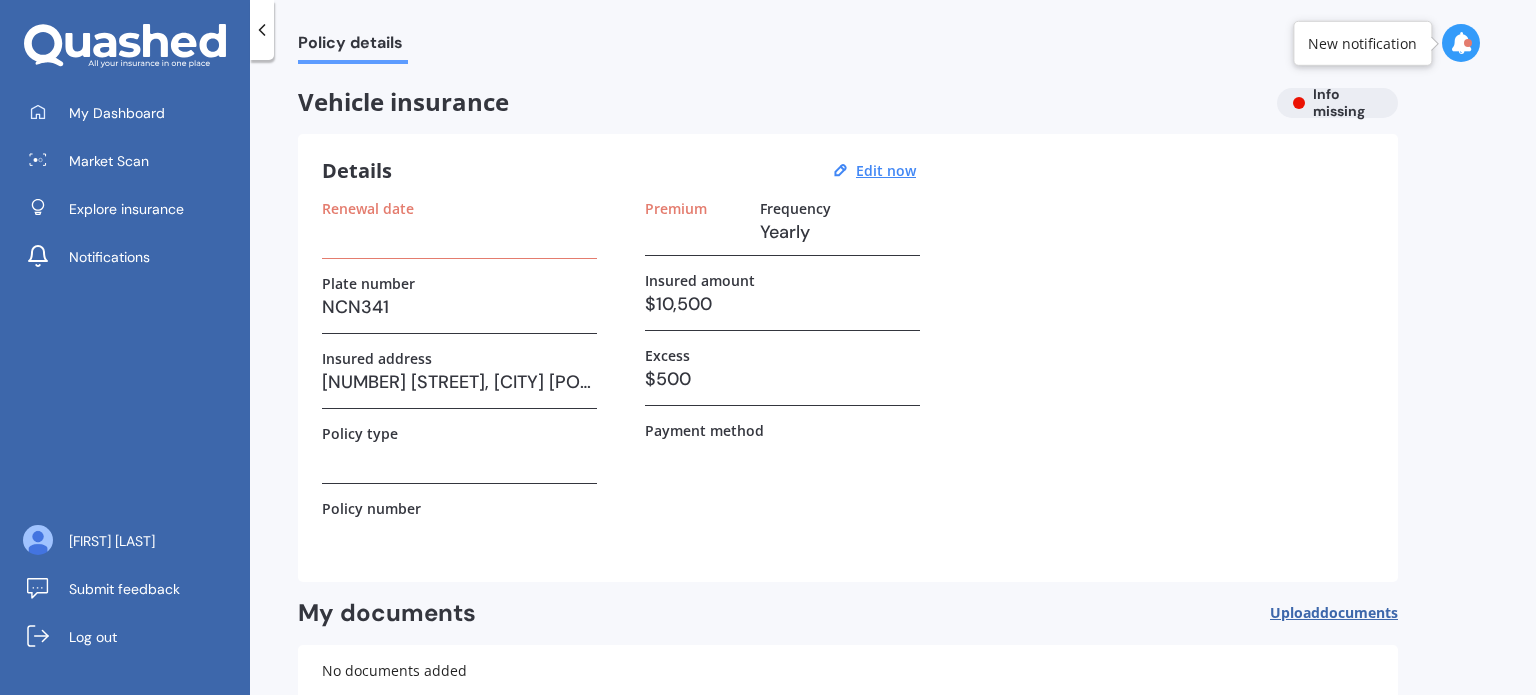 click at bounding box center [459, 232] 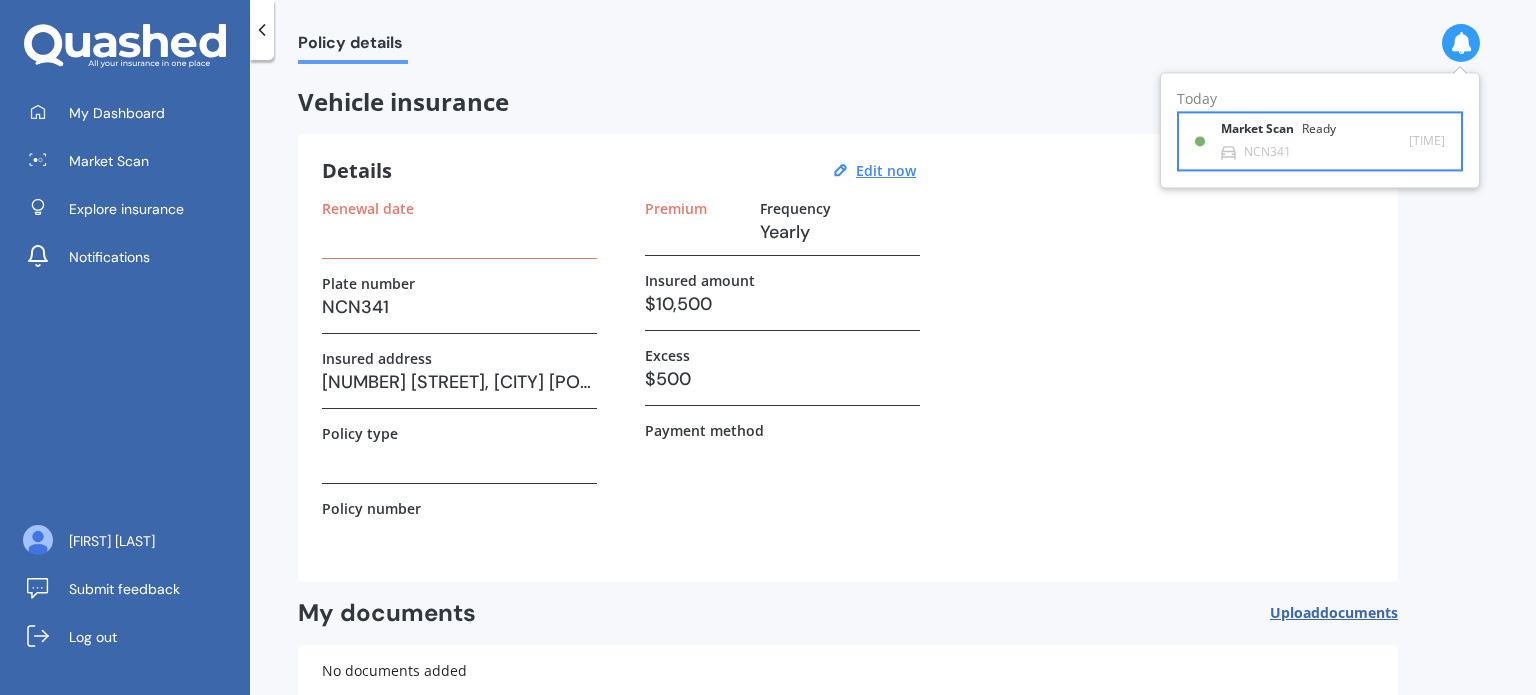 click on "Market Scan" at bounding box center (1261, 130) 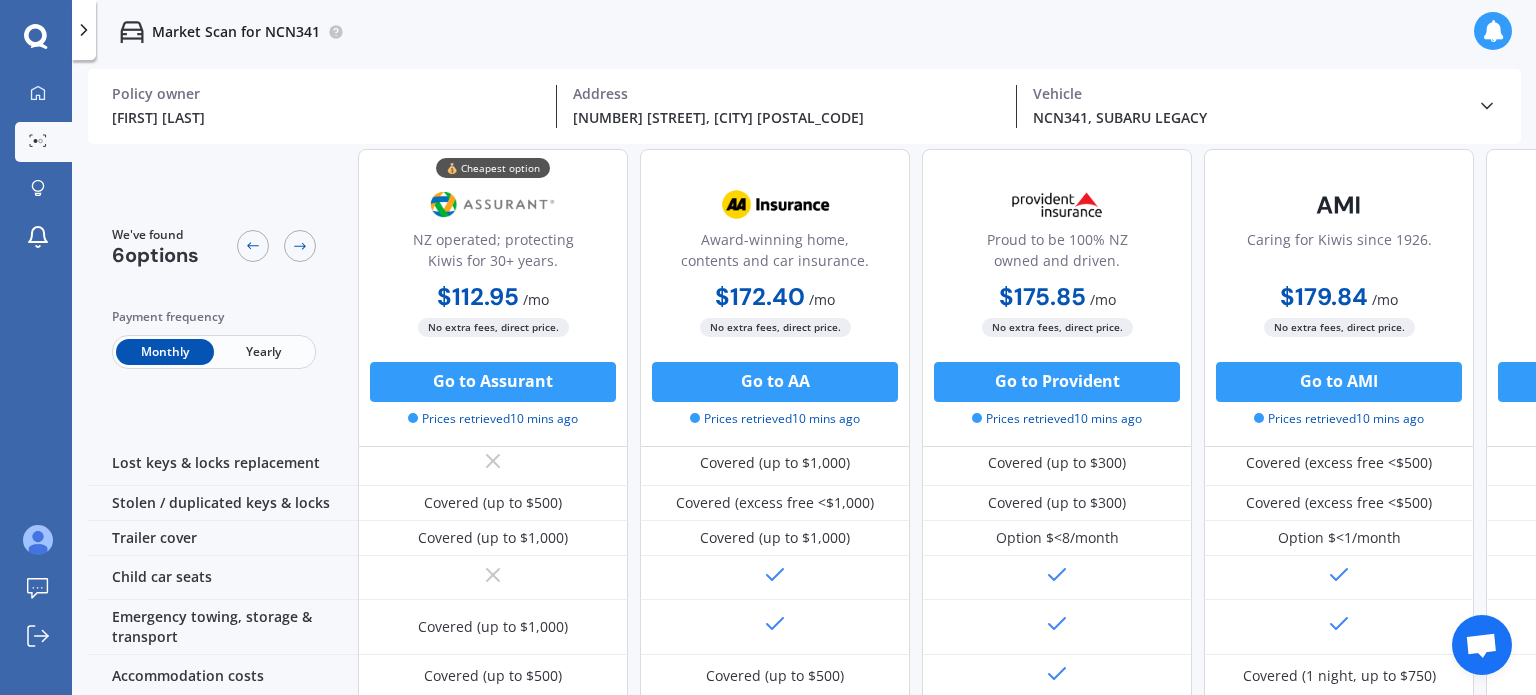 scroll, scrollTop: 0, scrollLeft: 0, axis: both 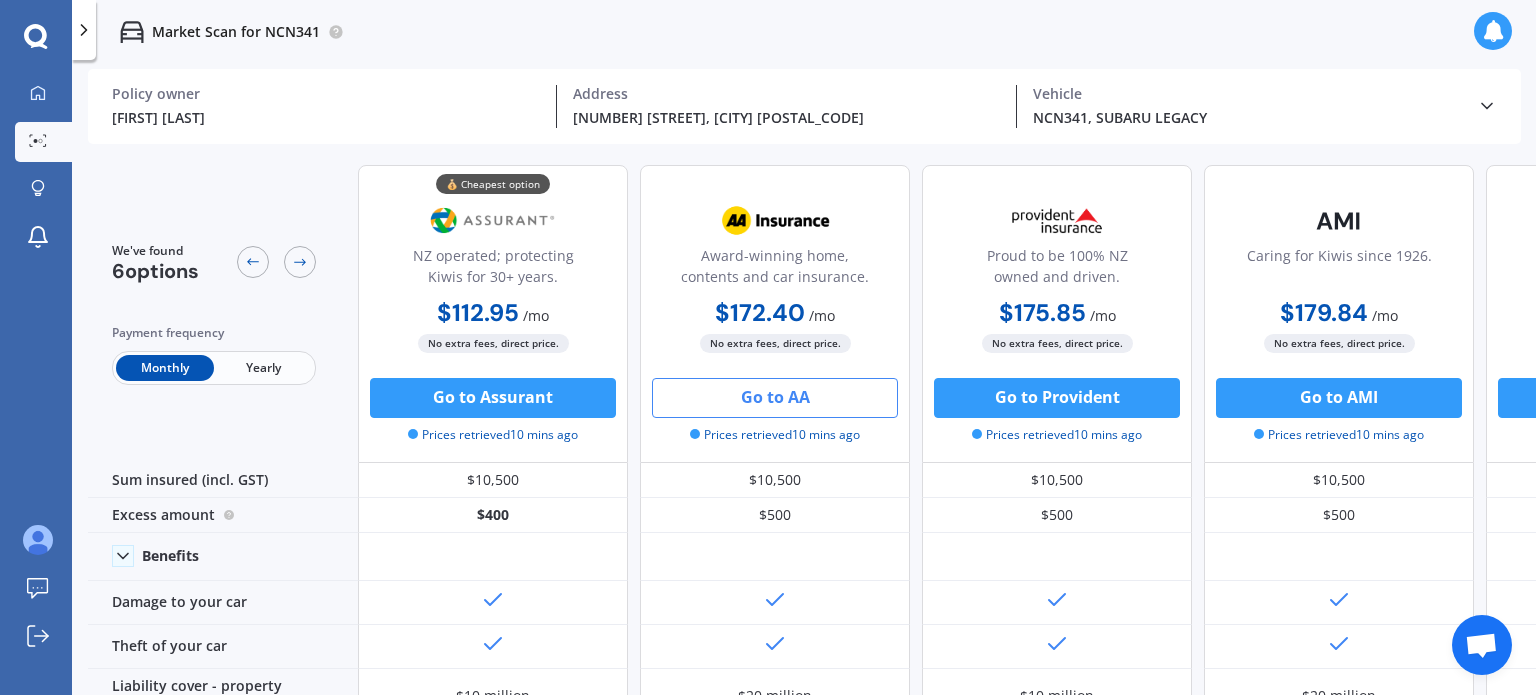 click on "Go to AA" at bounding box center [493, 398] 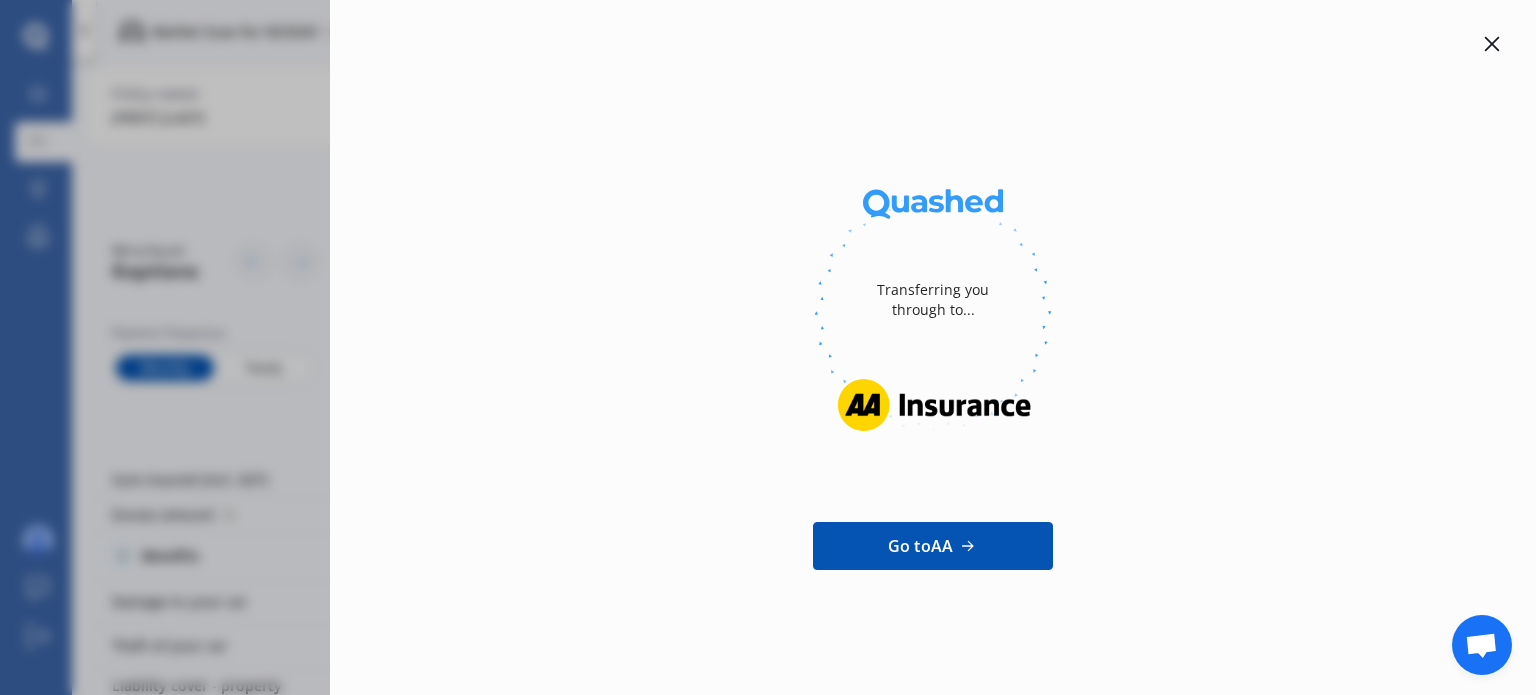 click on "Transferring you through to... Go to  AA" at bounding box center (768, 347) 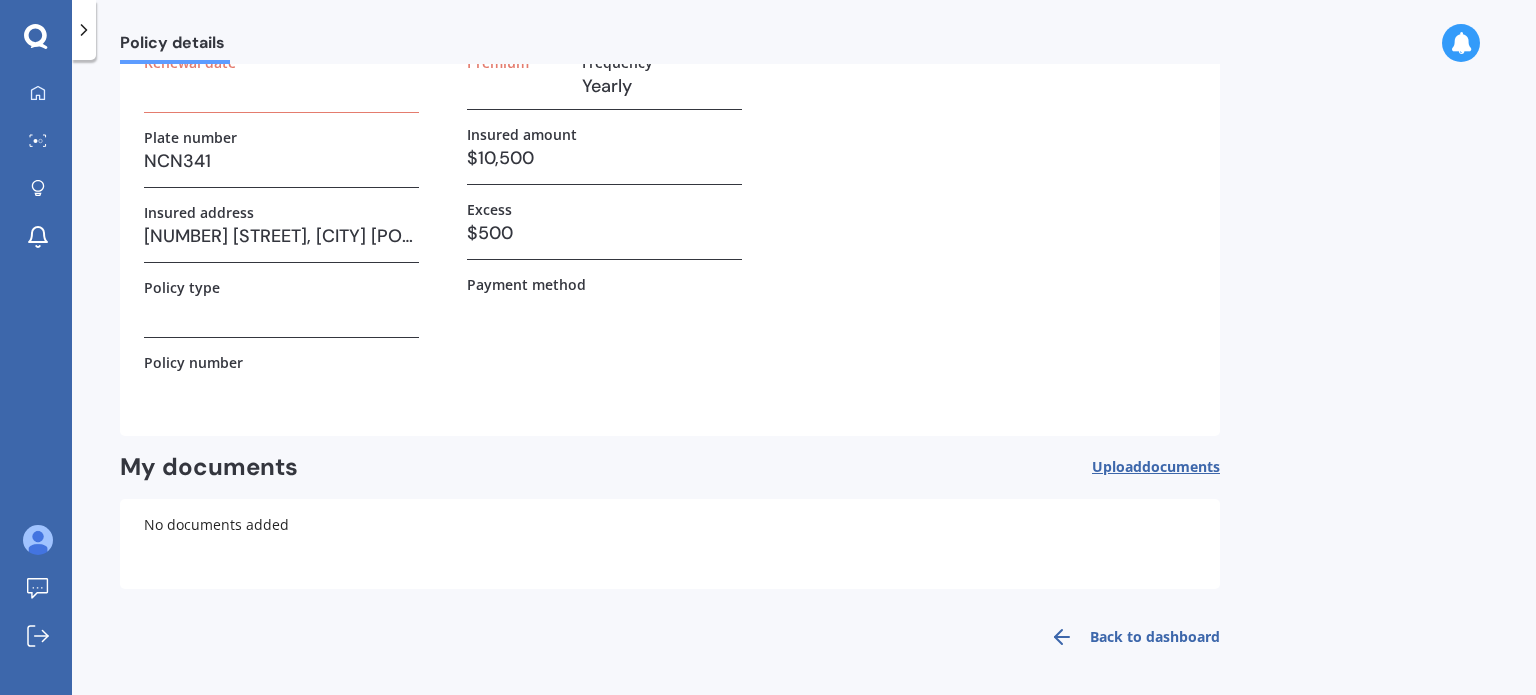 scroll, scrollTop: 0, scrollLeft: 0, axis: both 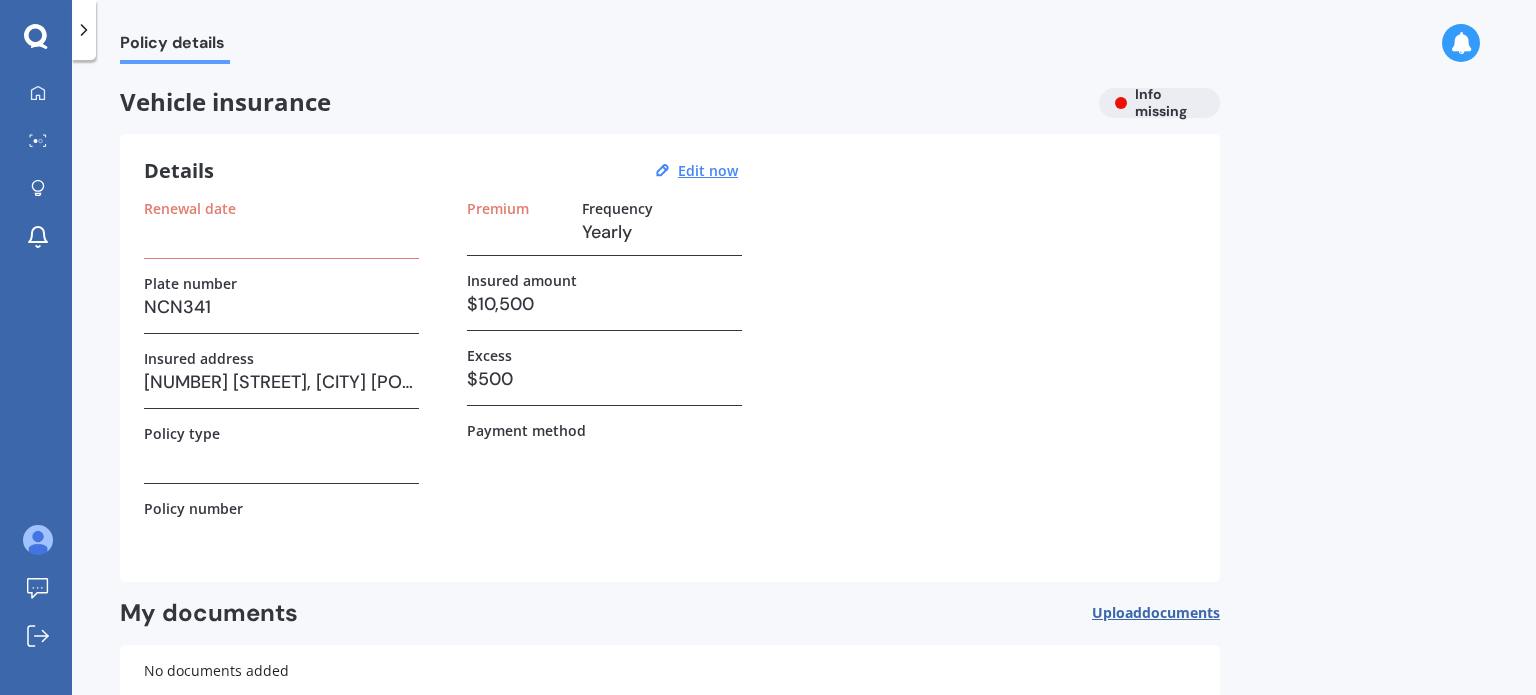 click on "Vehicle insurance Info missing" at bounding box center (670, 103) 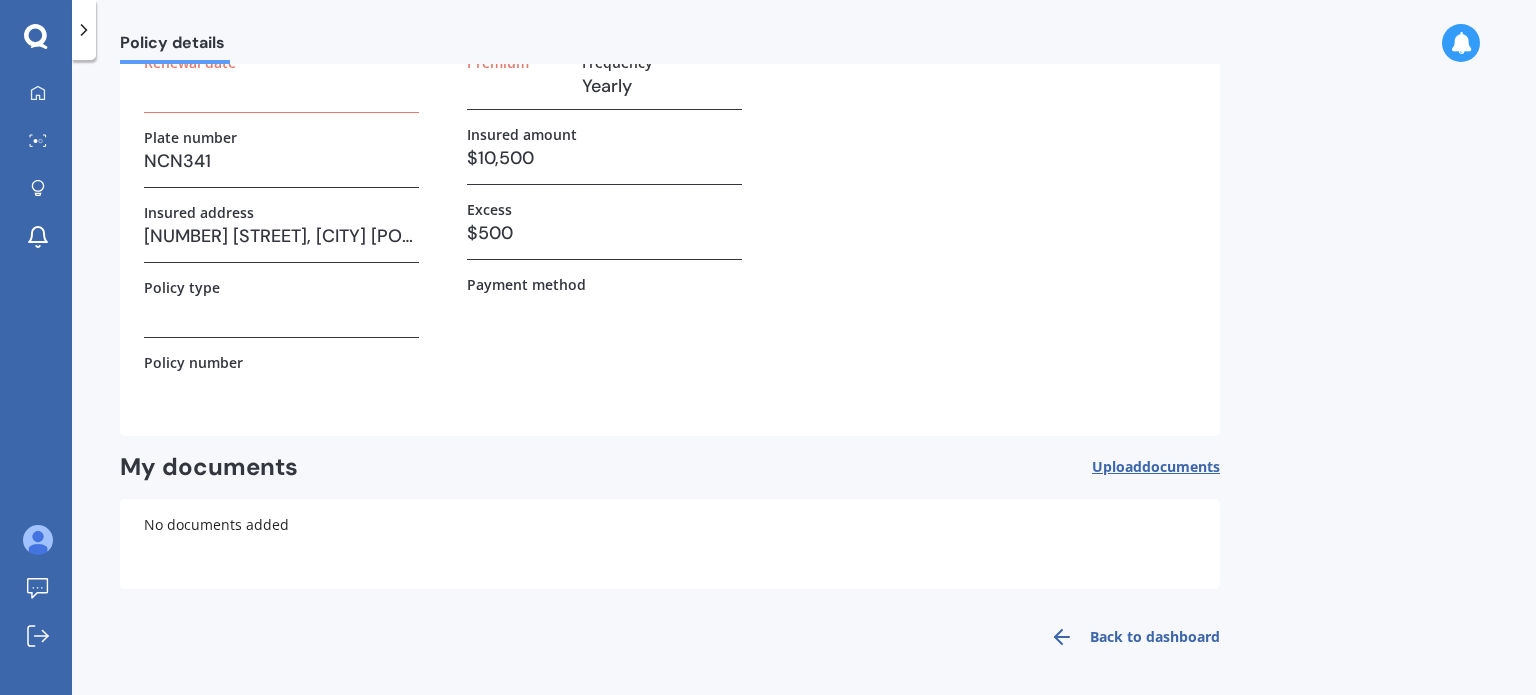 click on "Back to dashboard" at bounding box center [1129, 637] 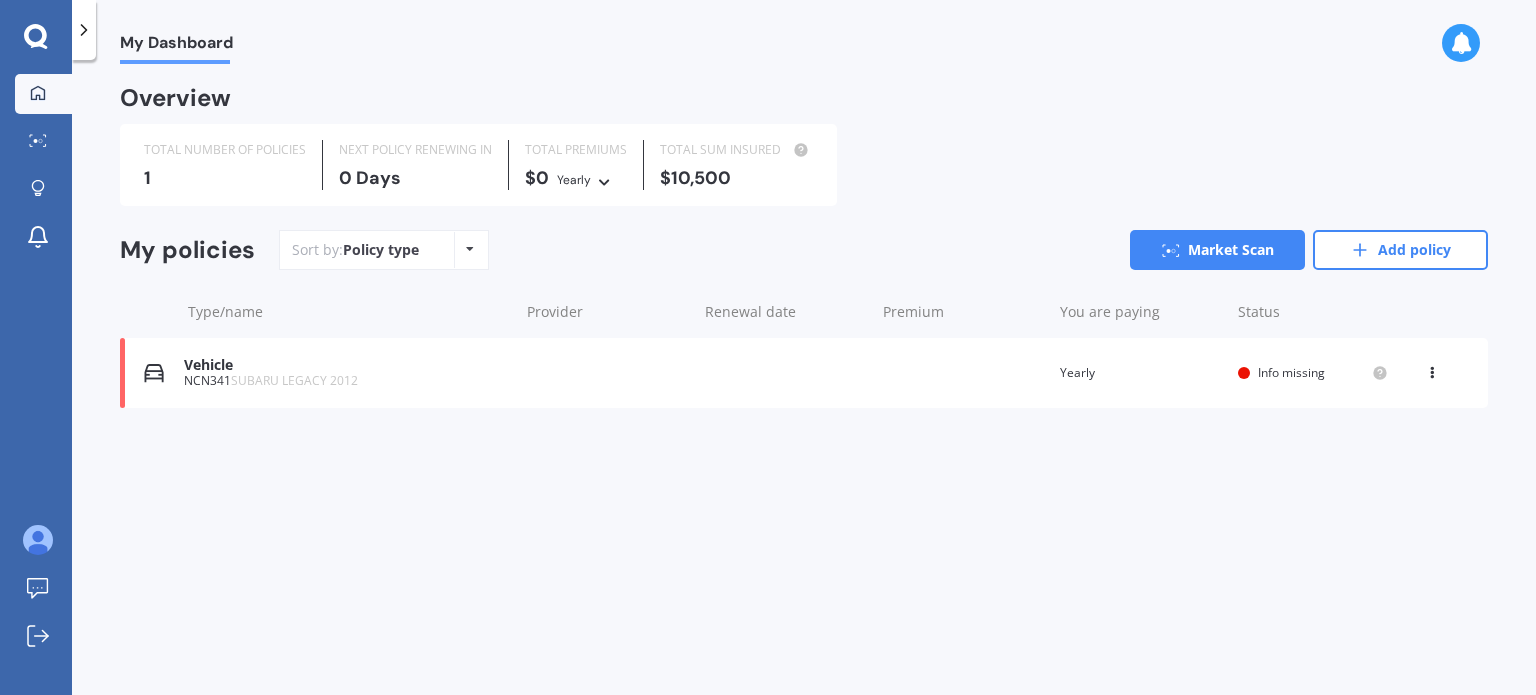 scroll, scrollTop: 0, scrollLeft: 0, axis: both 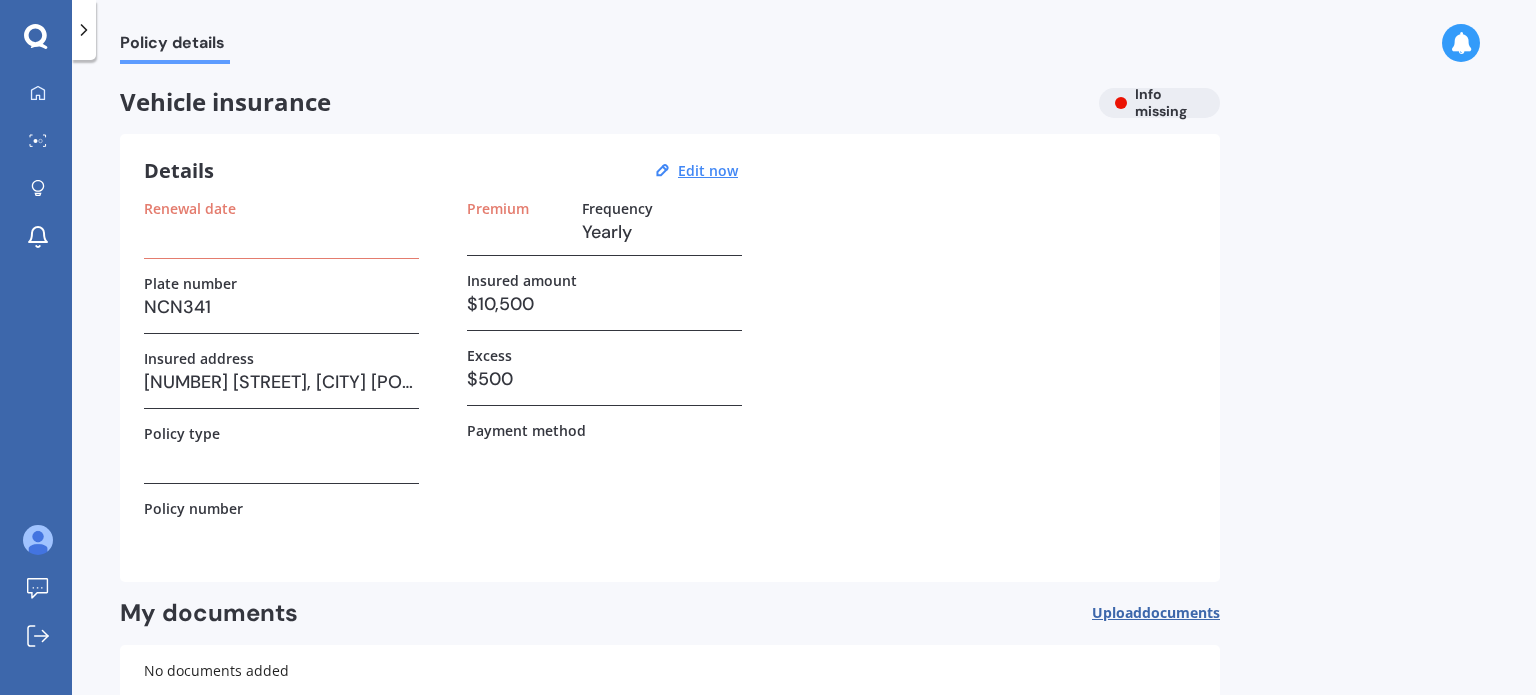 click at bounding box center (1461, 43) 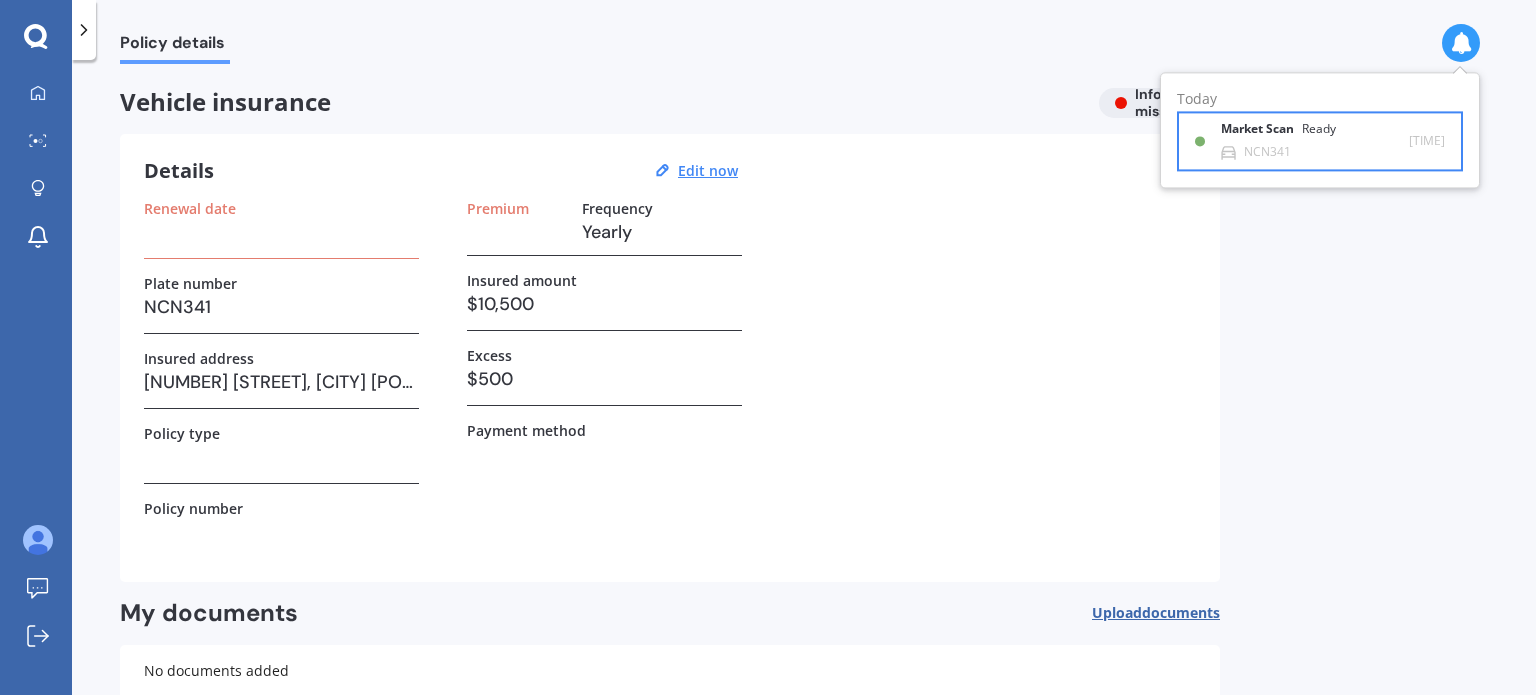 click on "Market Scan Ready NCN341 8:26 PM 8:26 PM" at bounding box center [1320, 141] 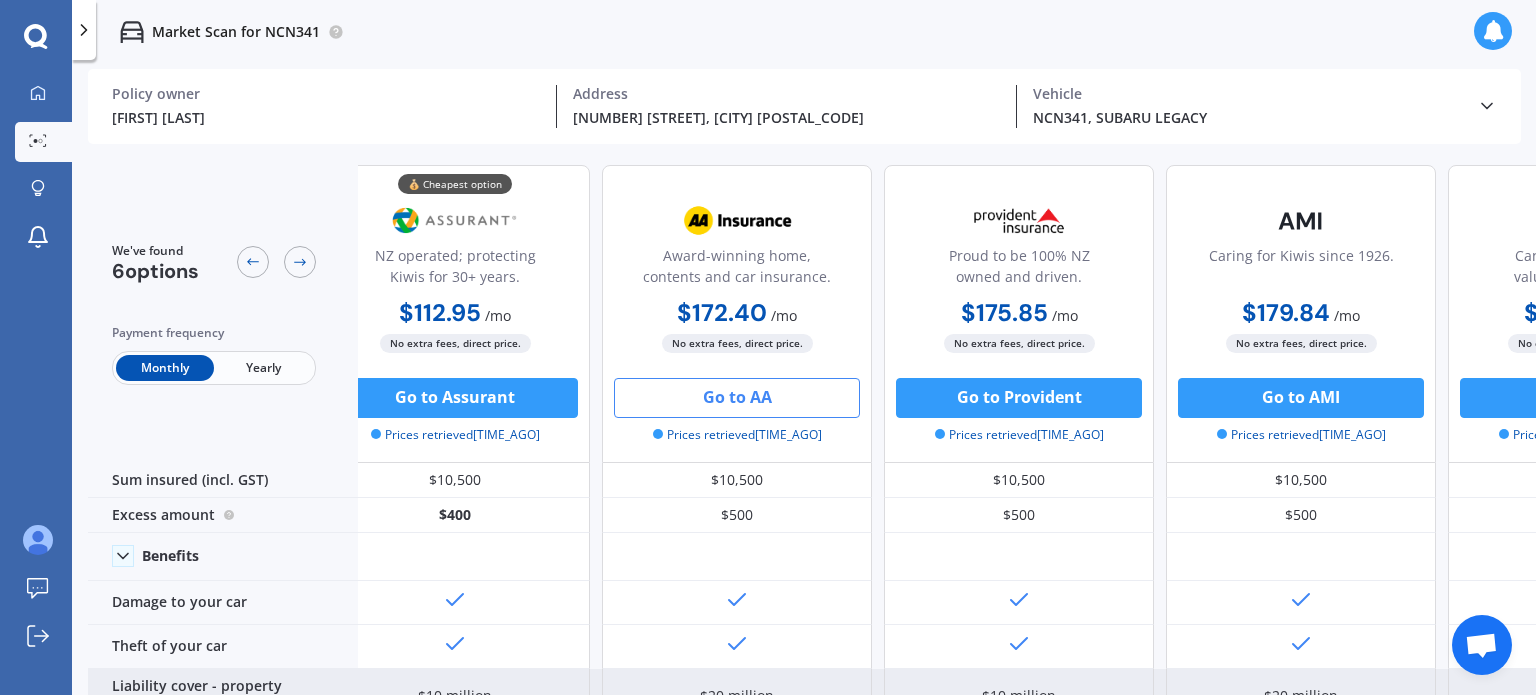 scroll, scrollTop: 19, scrollLeft: 0, axis: vertical 